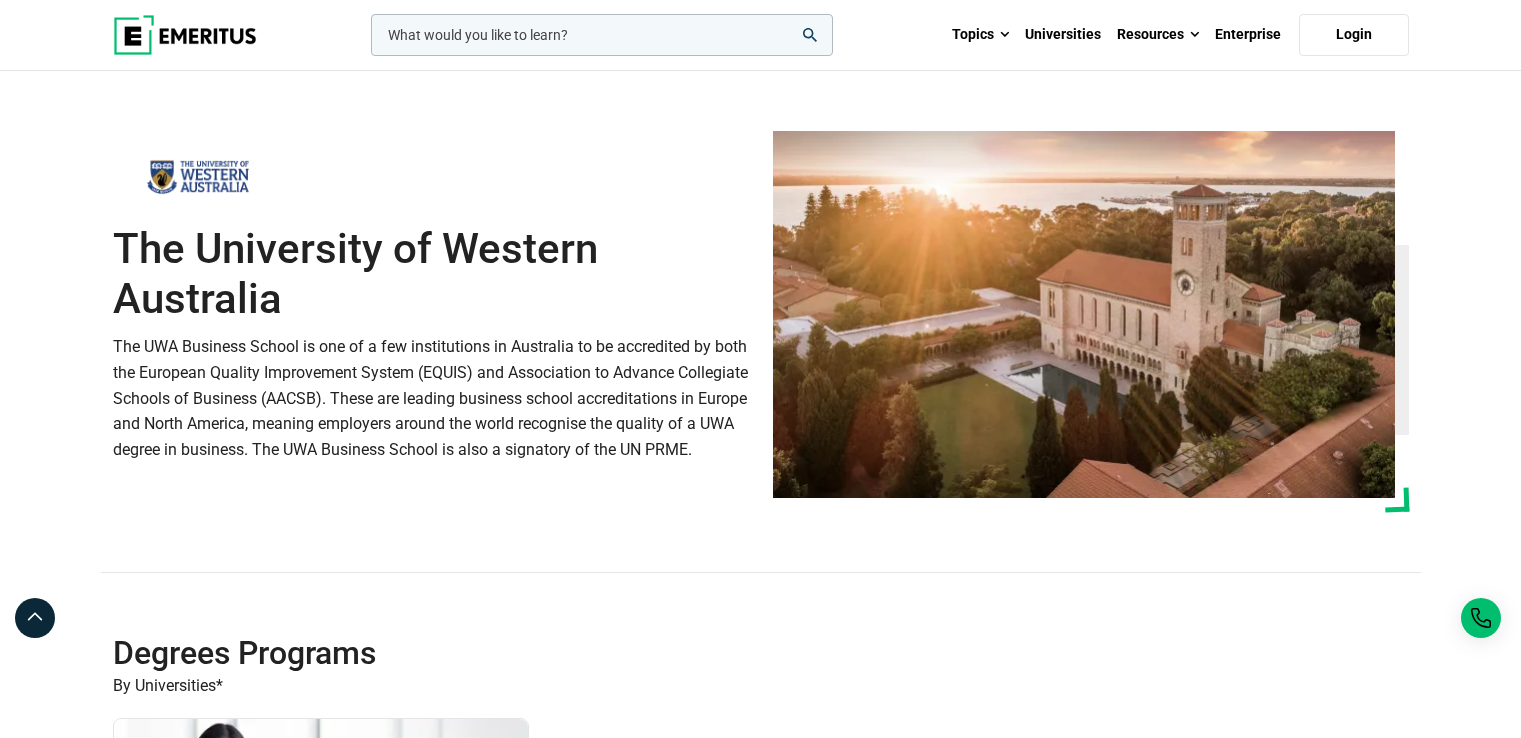 scroll, scrollTop: 444, scrollLeft: 0, axis: vertical 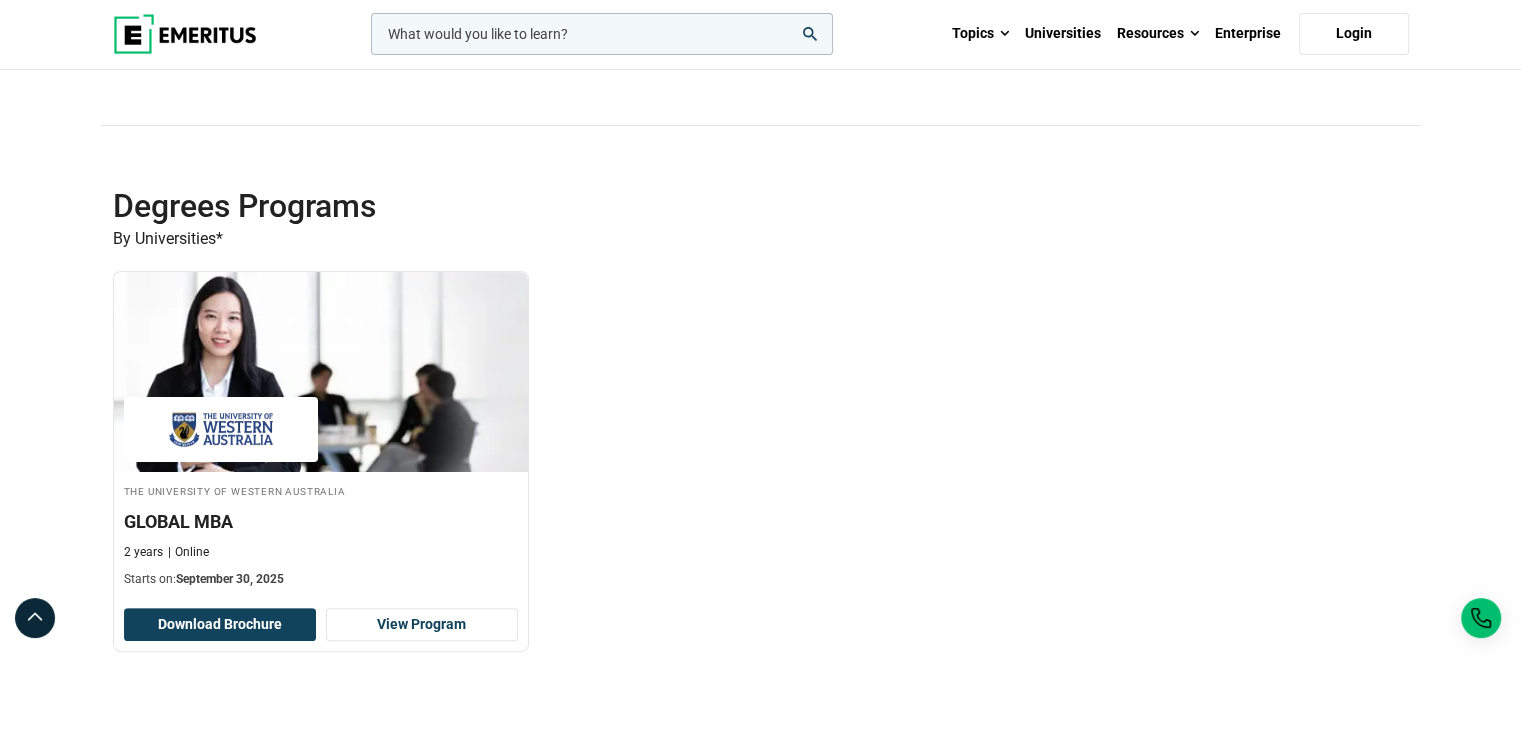click on "The University of Western Australia
GLOBAL MBA
2 years
Online
Starts on:  September 30, 2025
Download Brochure
View Program" at bounding box center (761, 476) 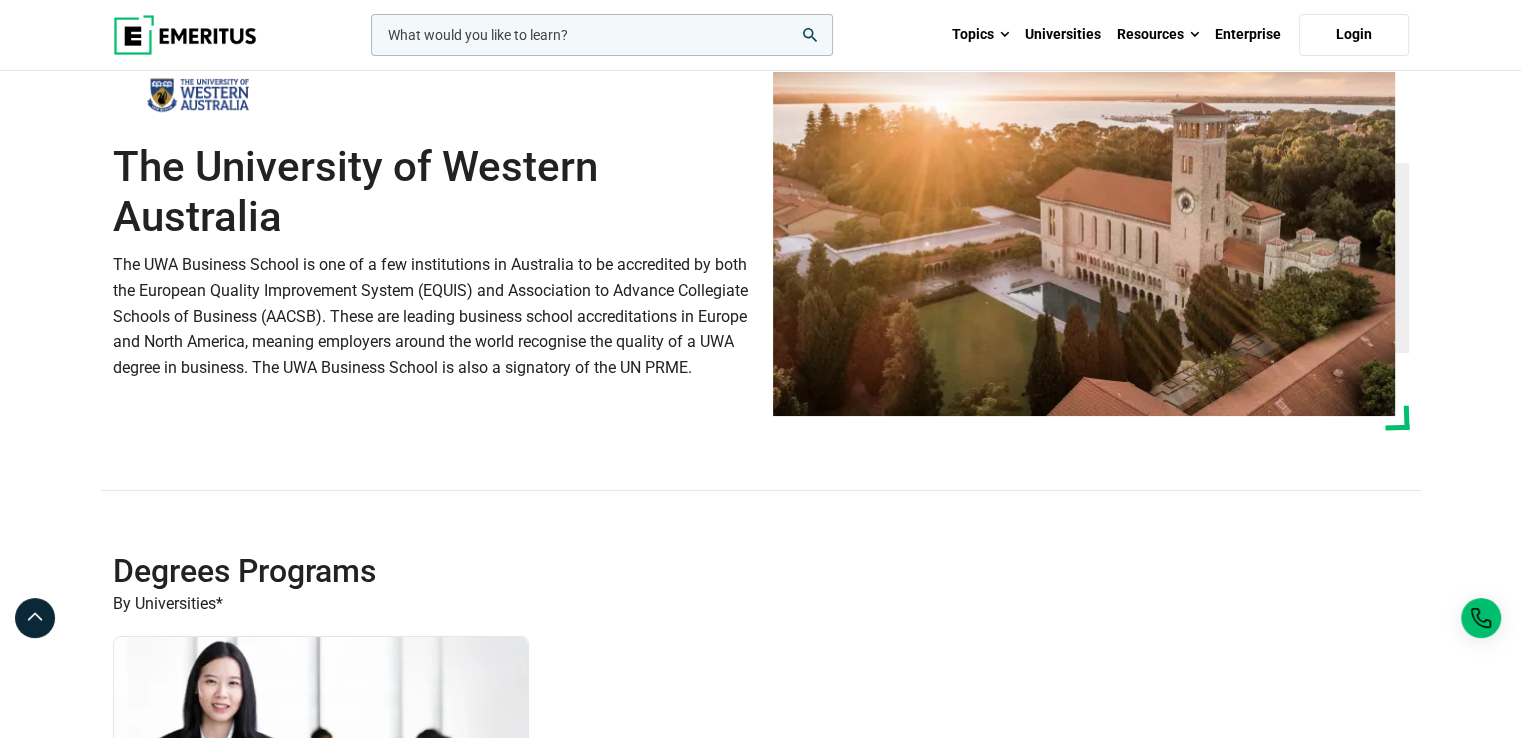 scroll, scrollTop: 0, scrollLeft: 0, axis: both 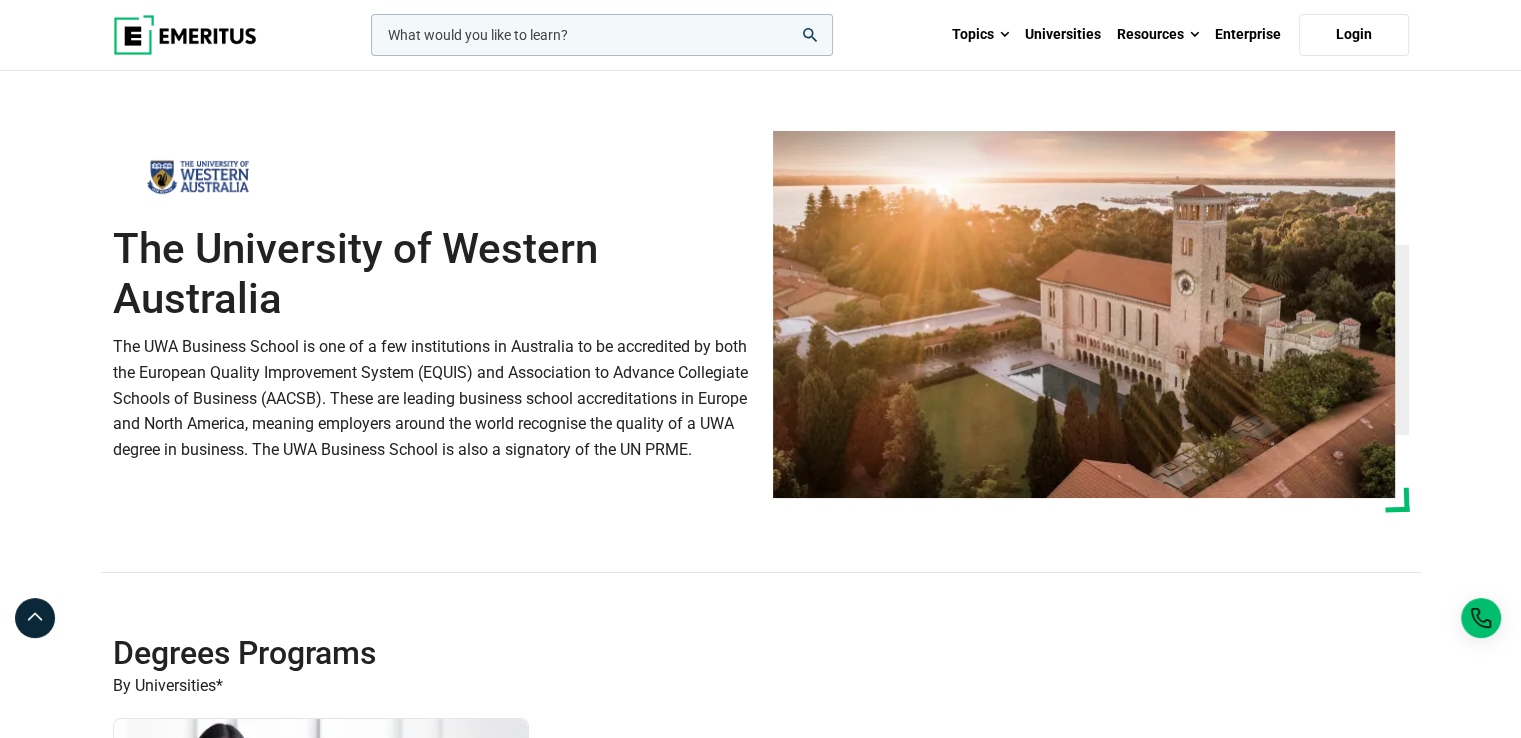 click 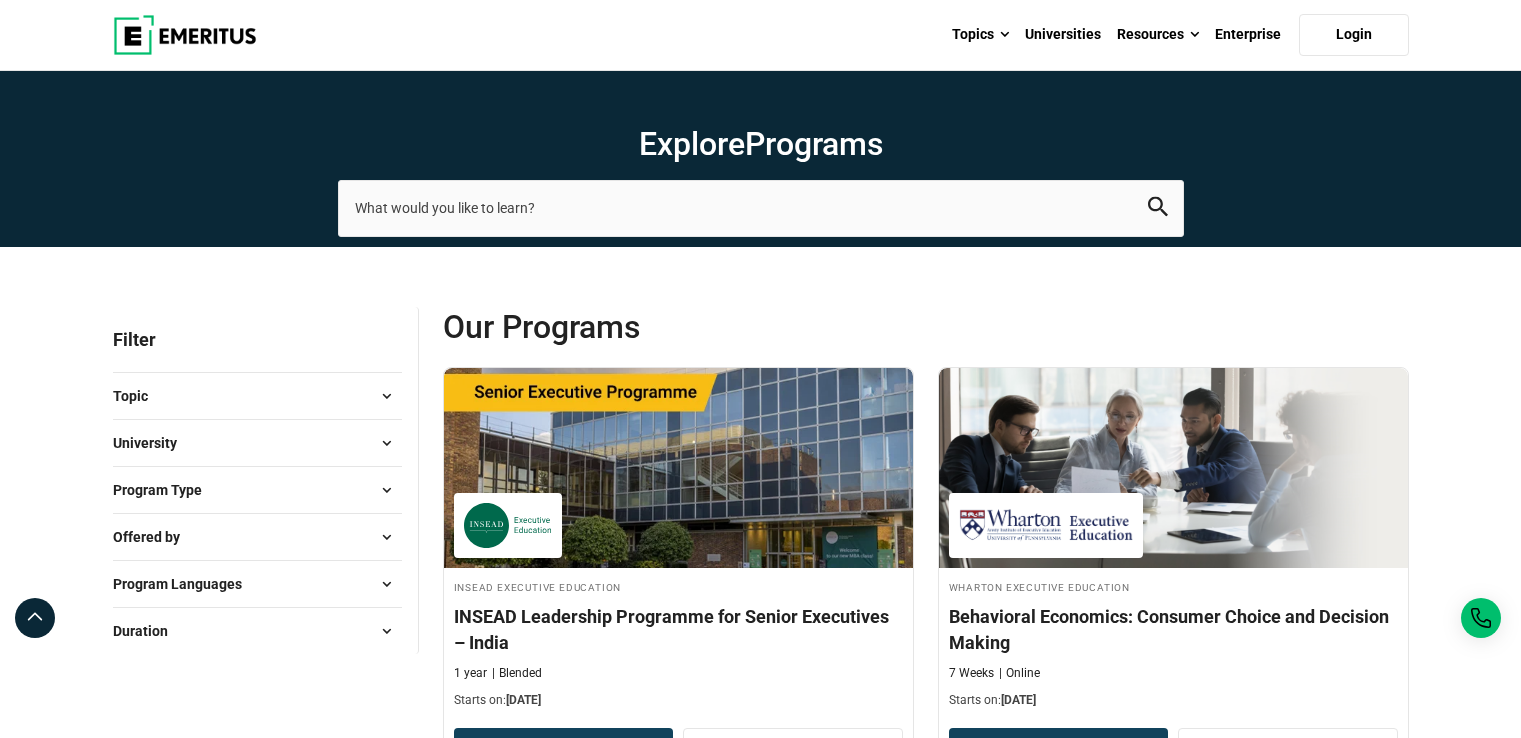 scroll, scrollTop: 0, scrollLeft: 0, axis: both 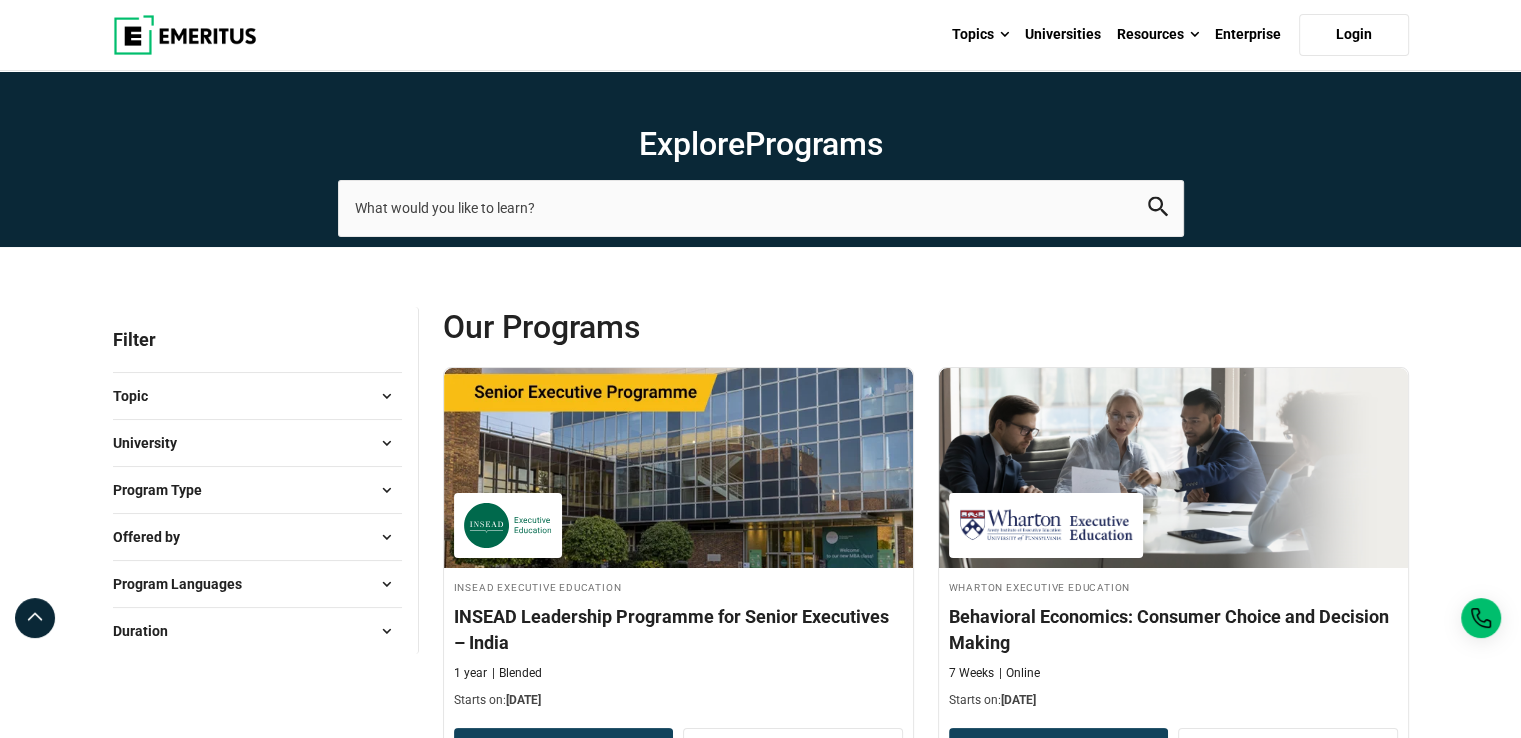 click on "Topic" at bounding box center (257, 396) 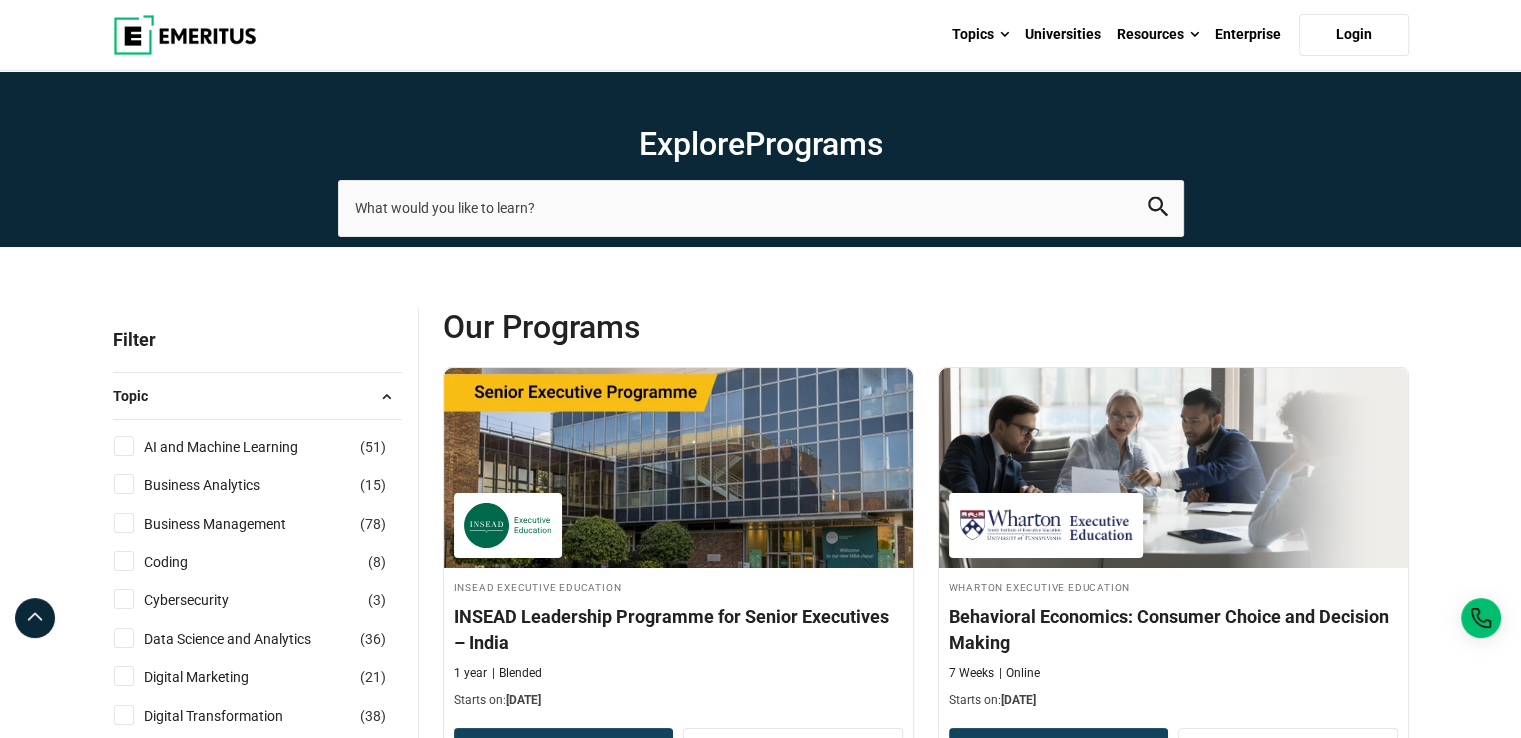 click on "Topic" at bounding box center [257, 396] 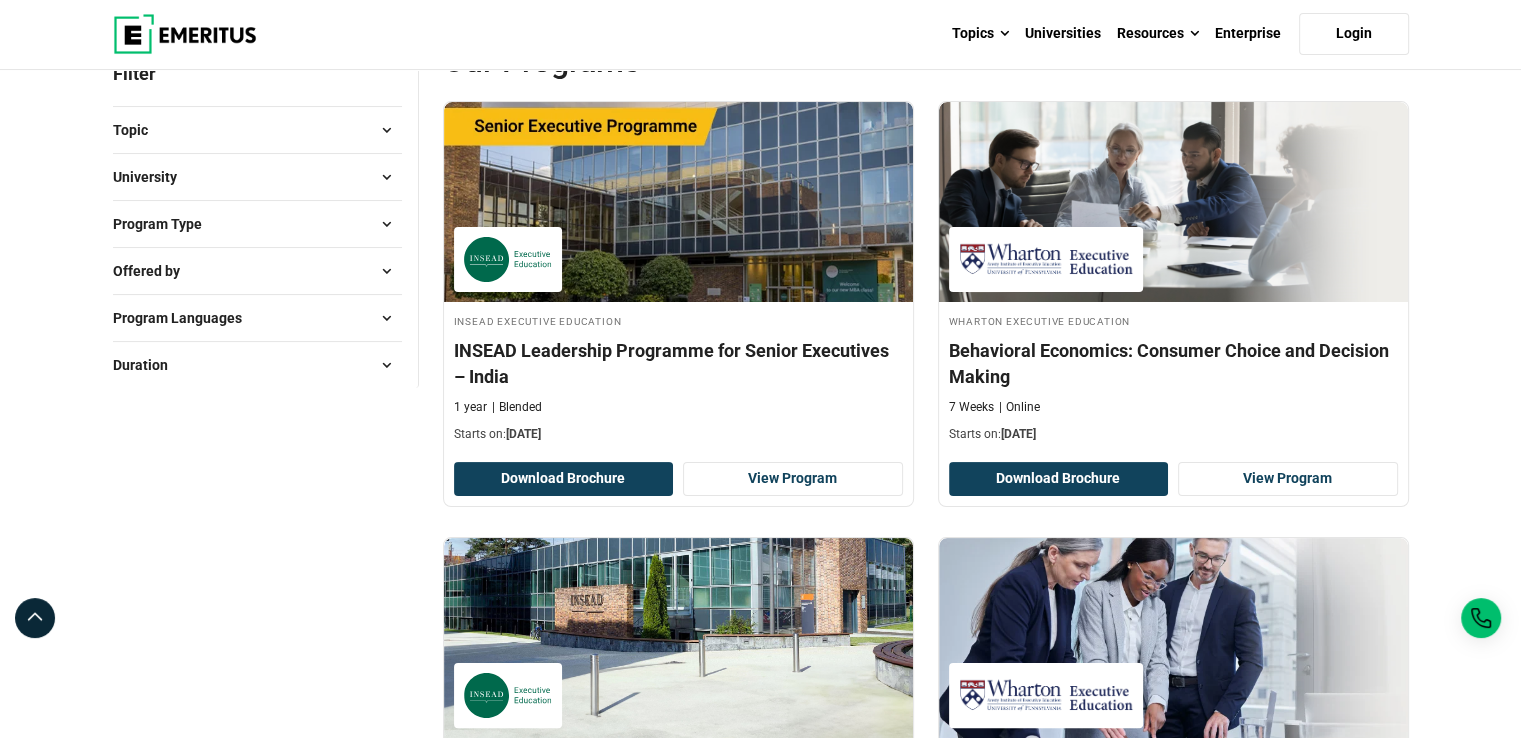 scroll, scrollTop: 275, scrollLeft: 0, axis: vertical 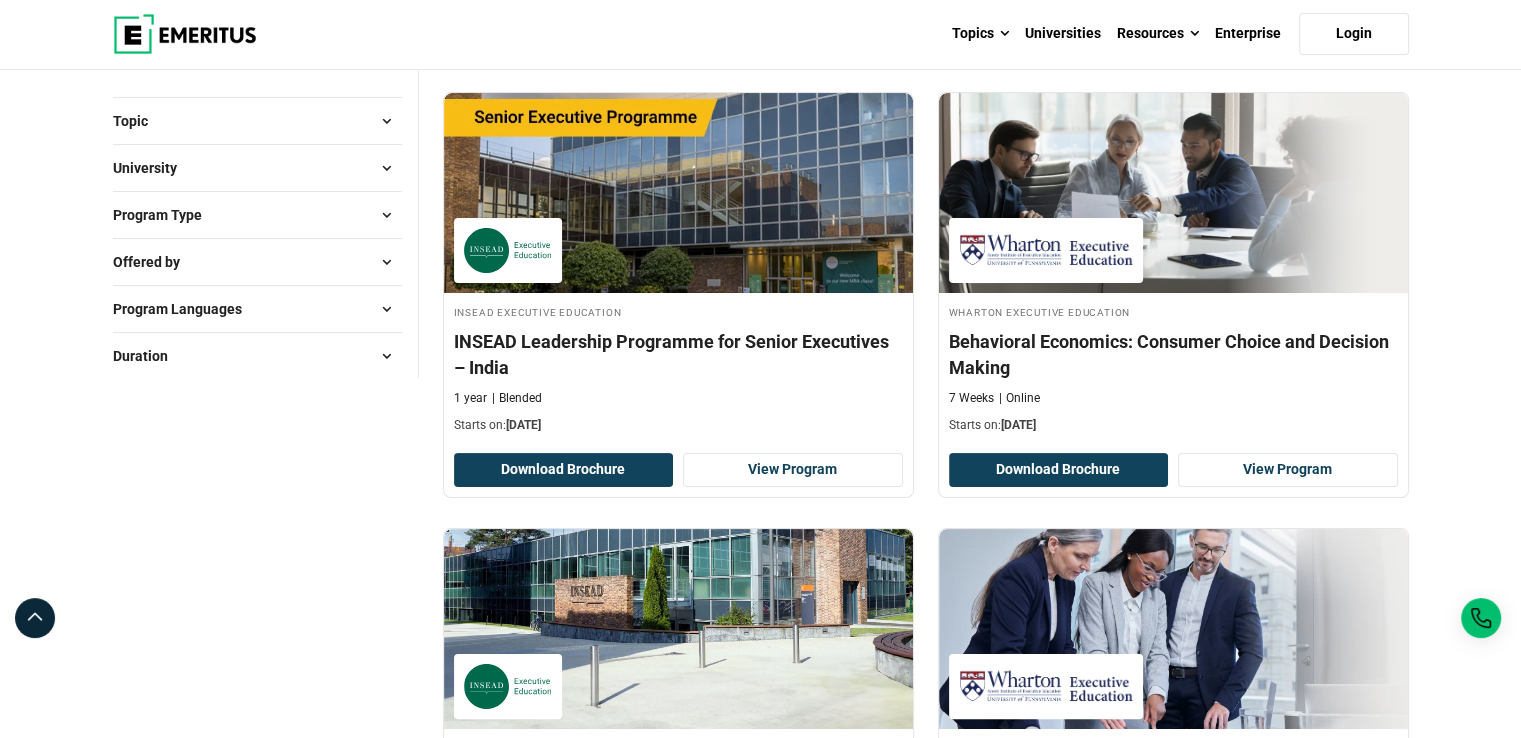 click on "University" at bounding box center (257, 168) 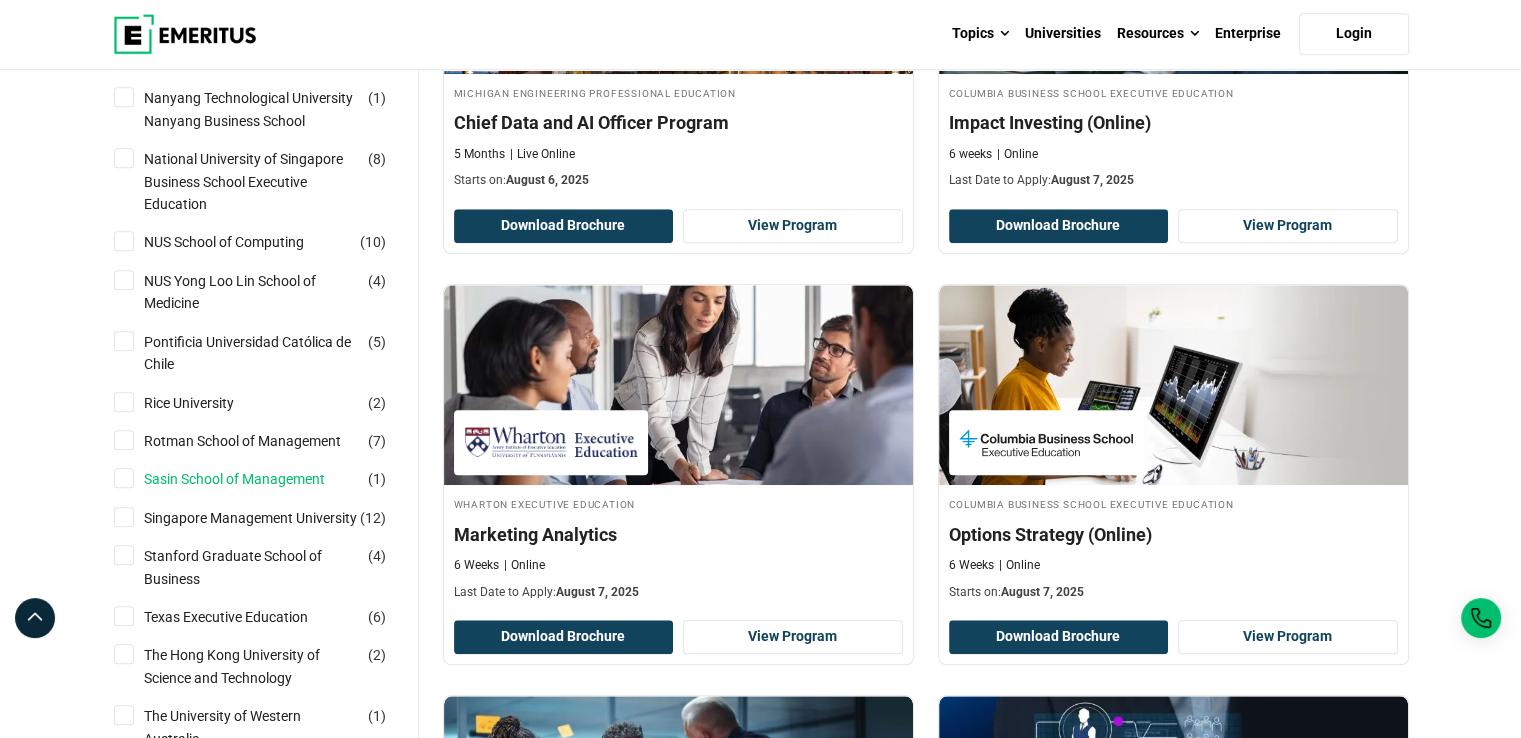 scroll, scrollTop: 2439, scrollLeft: 0, axis: vertical 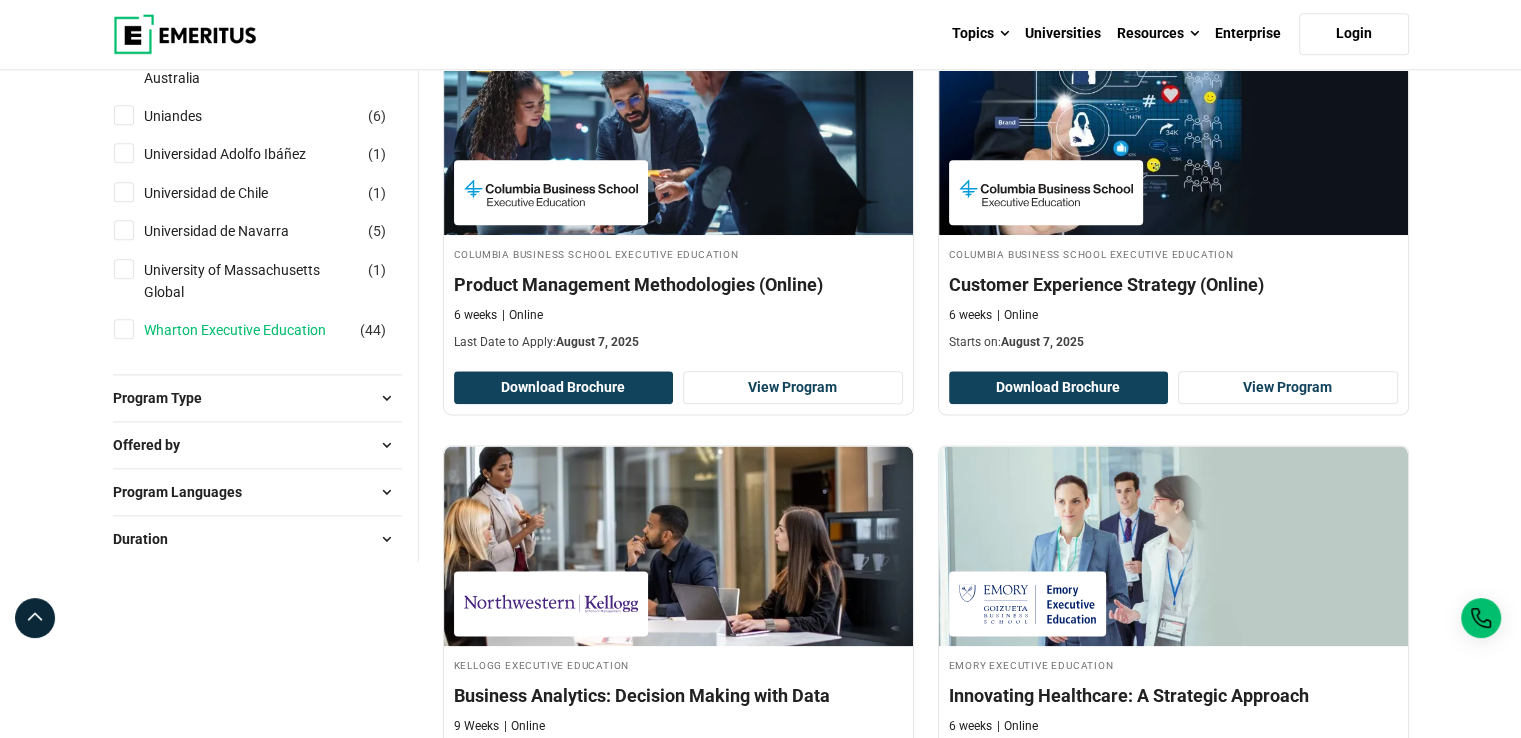 click on "Wharton Executive Education" at bounding box center [255, 330] 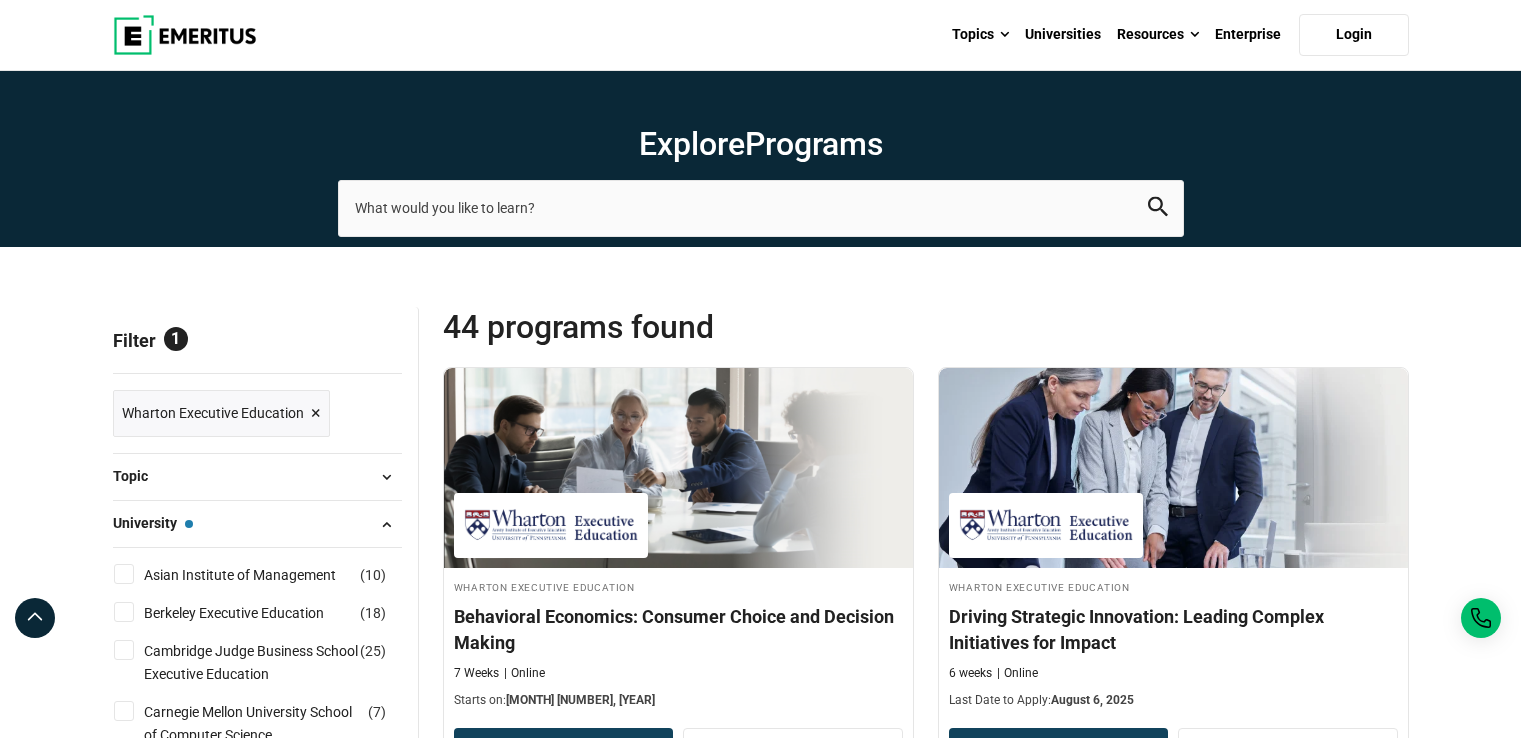 scroll, scrollTop: 0, scrollLeft: 0, axis: both 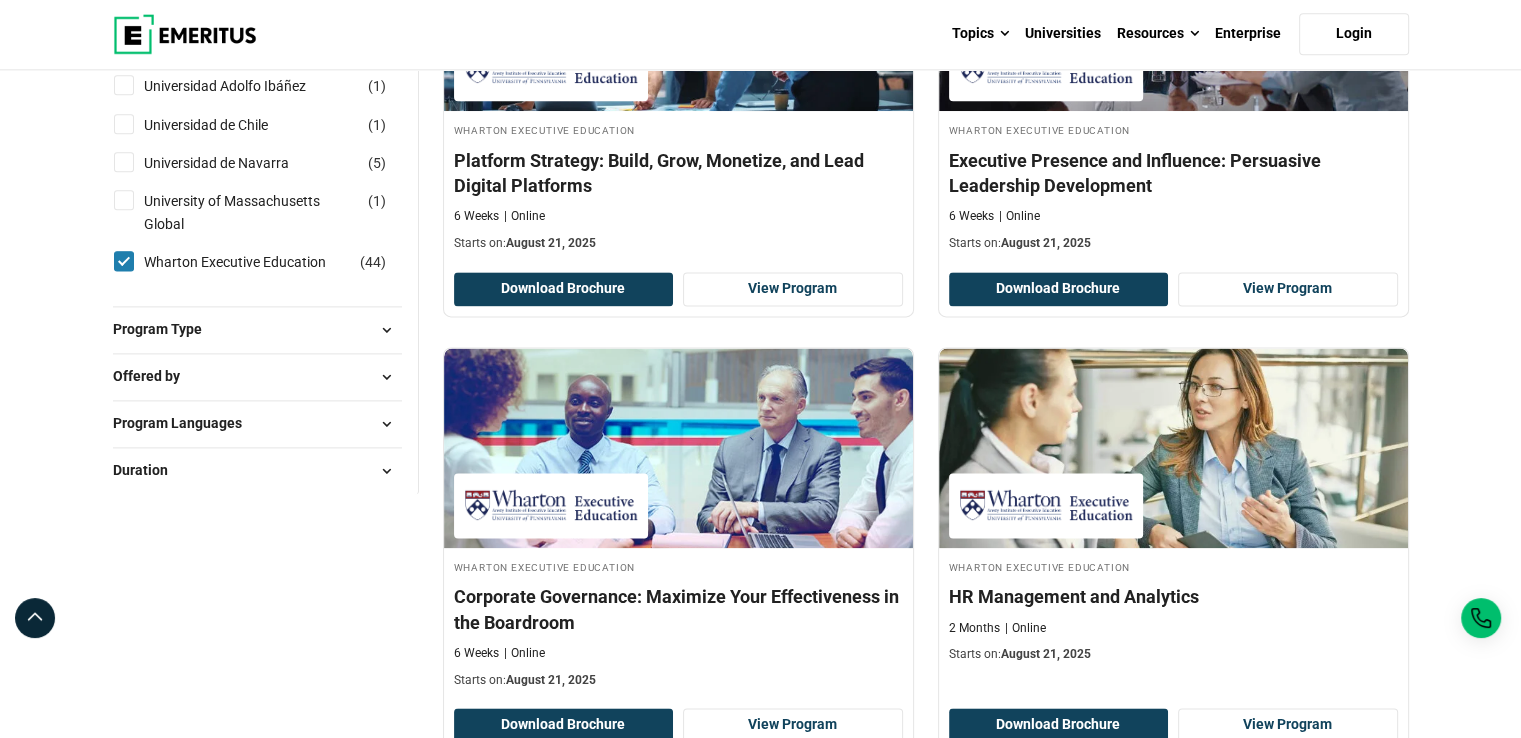 click on "Program Type" at bounding box center [257, 330] 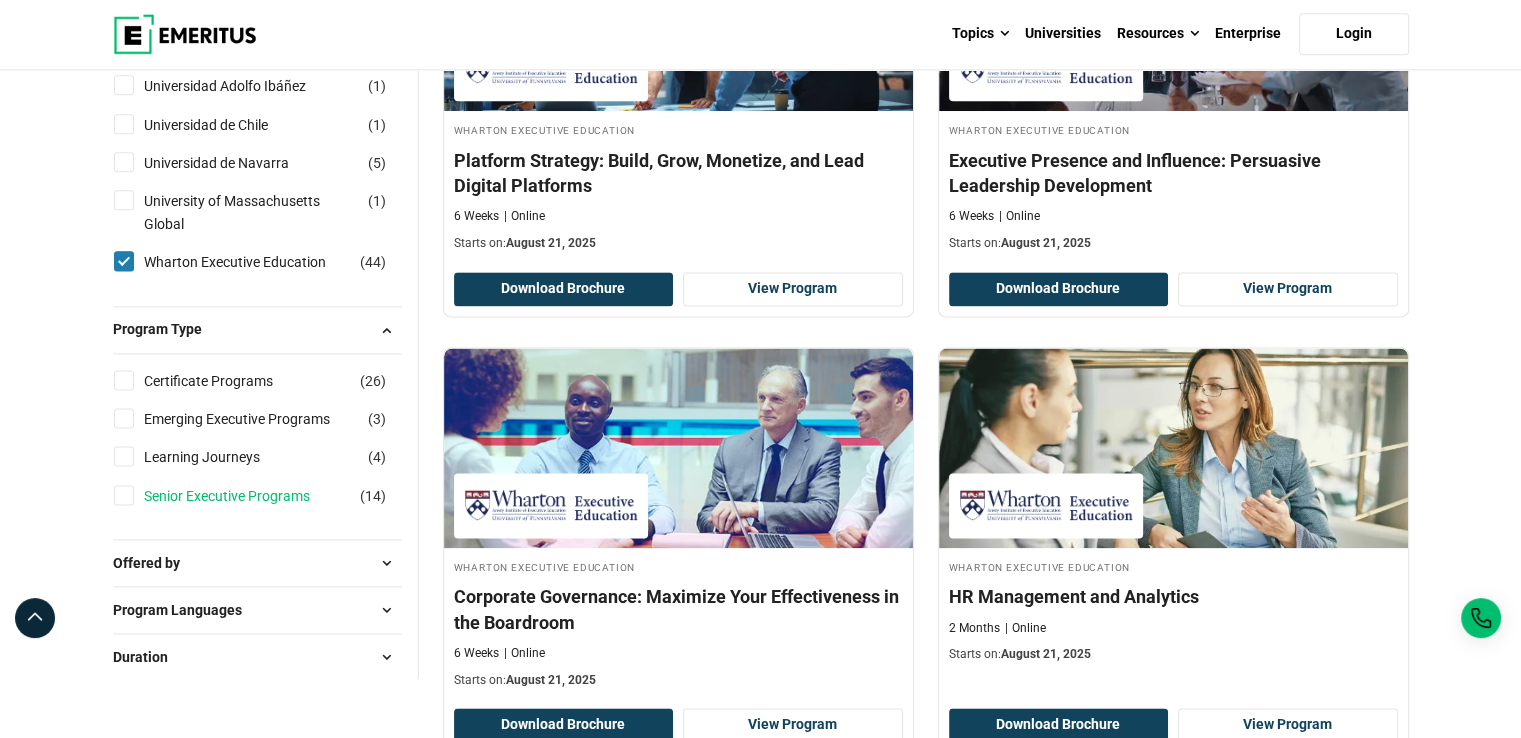 click on "Senior Executive Programs" at bounding box center (247, 496) 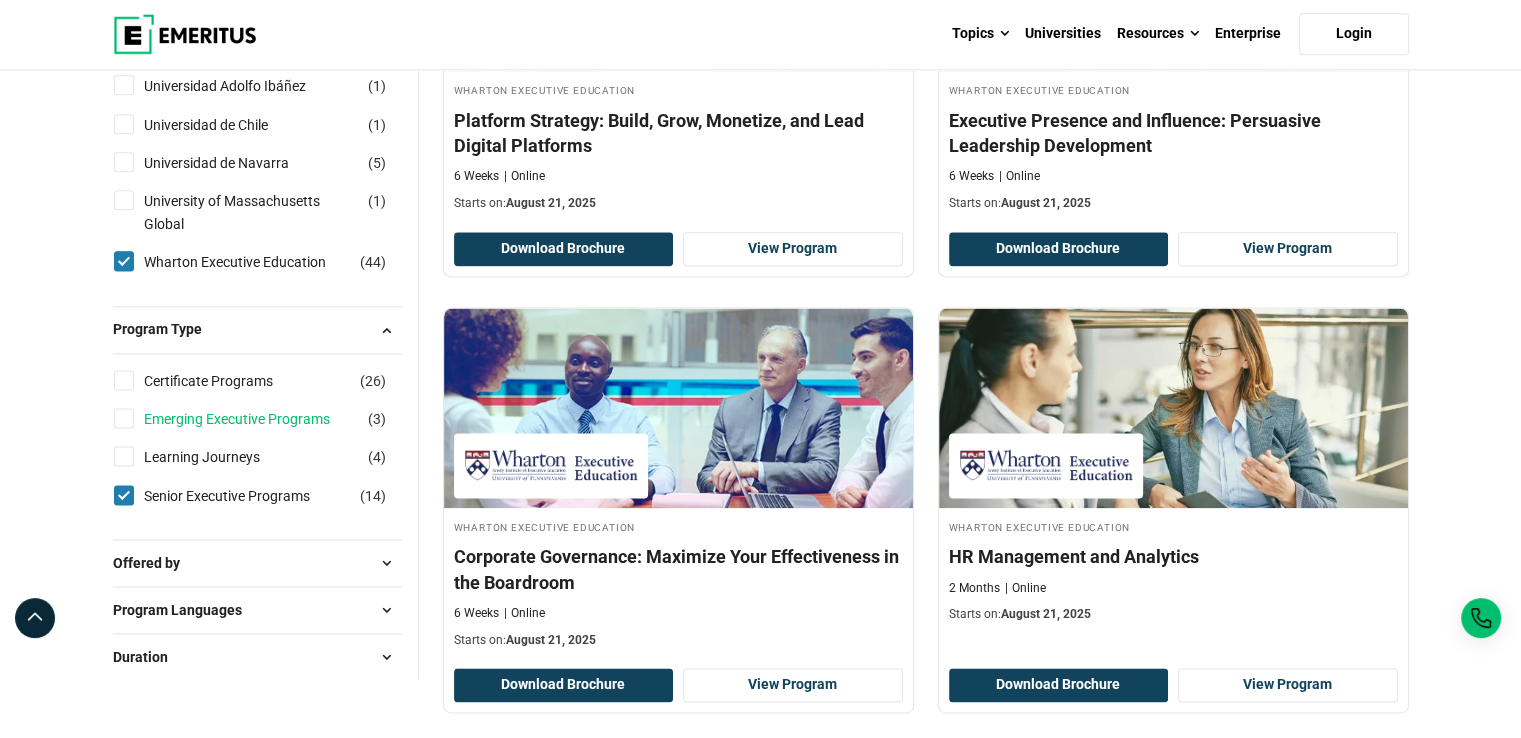 click on "Emerging Executive Programs" at bounding box center (257, 419) 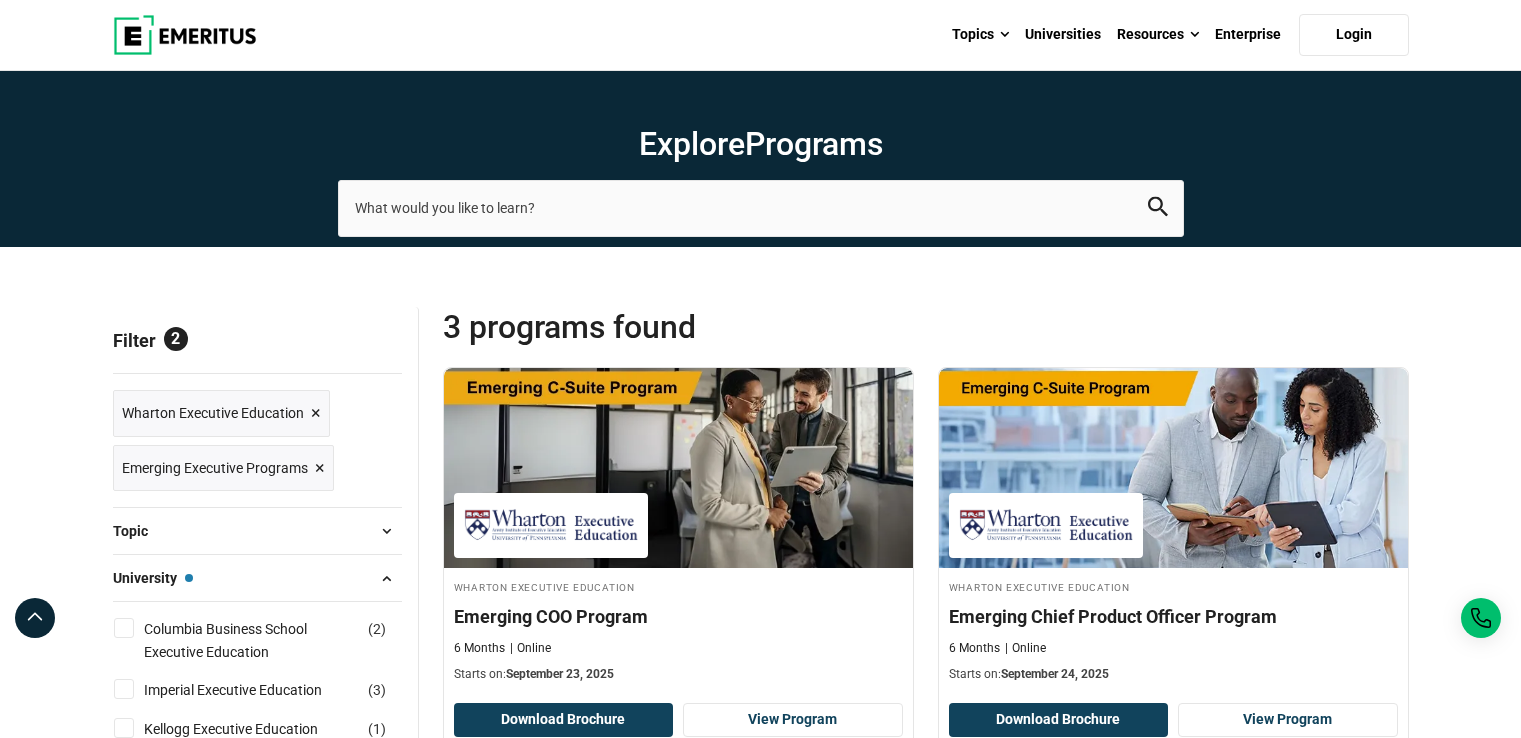 scroll, scrollTop: 0, scrollLeft: 0, axis: both 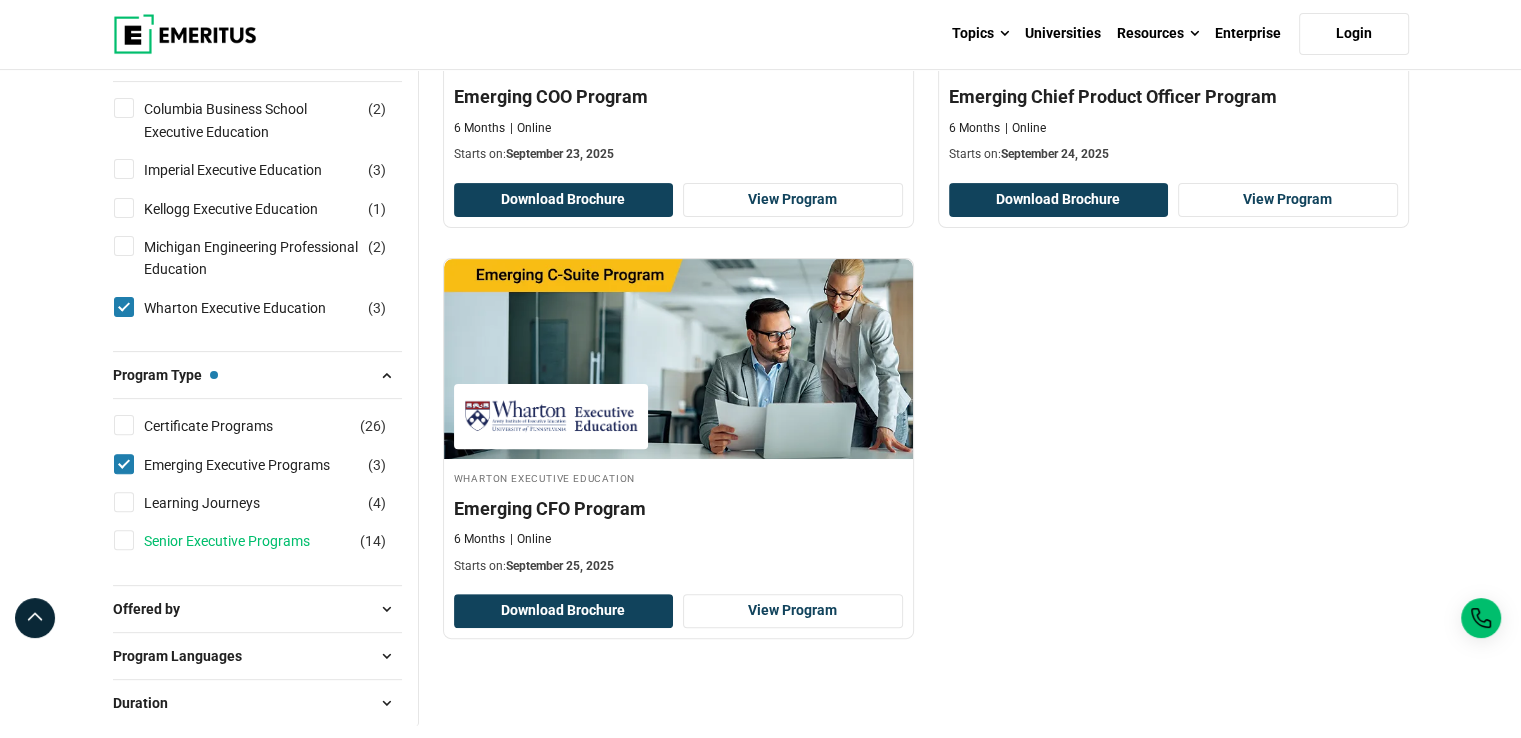 click on "Senior Executive Programs" at bounding box center (247, 541) 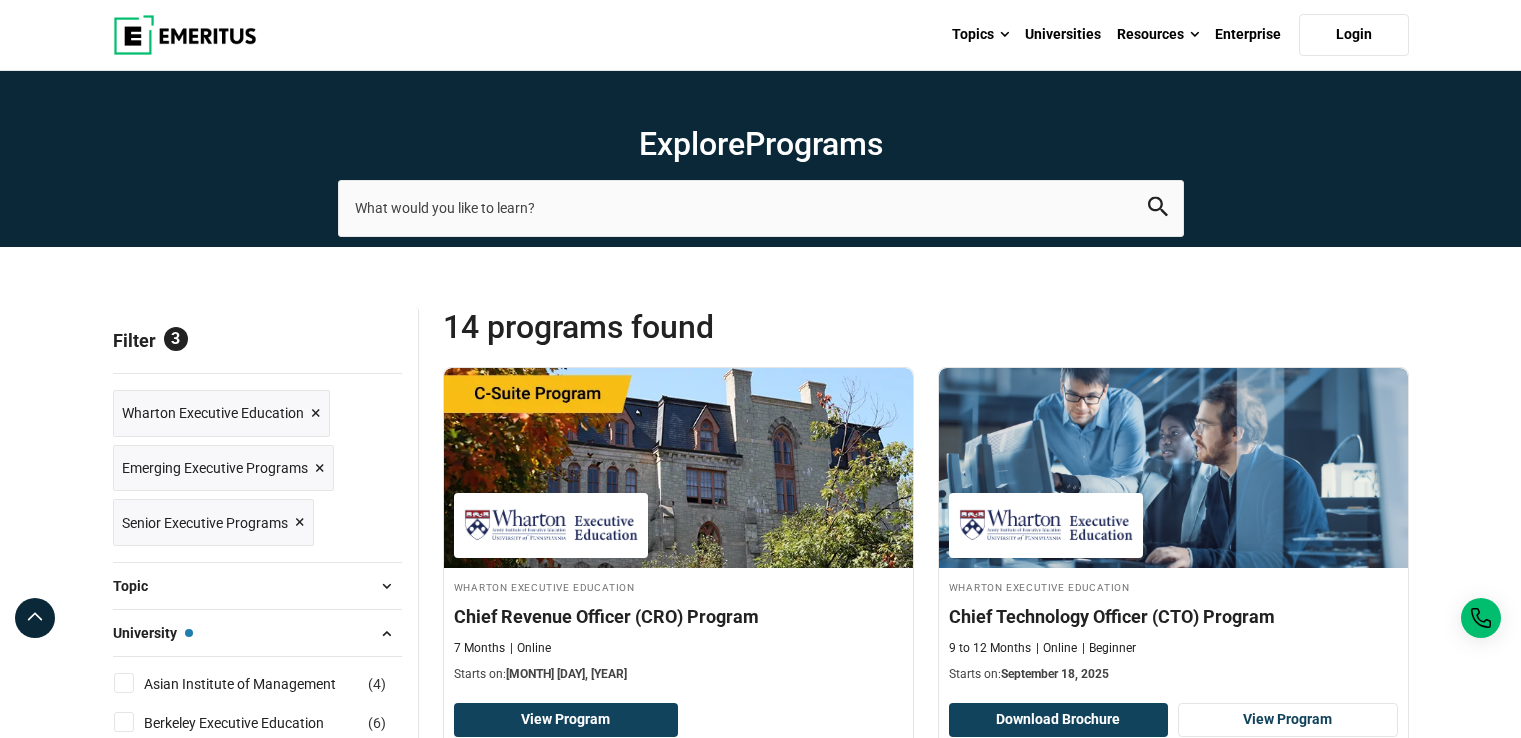 scroll, scrollTop: 0, scrollLeft: 0, axis: both 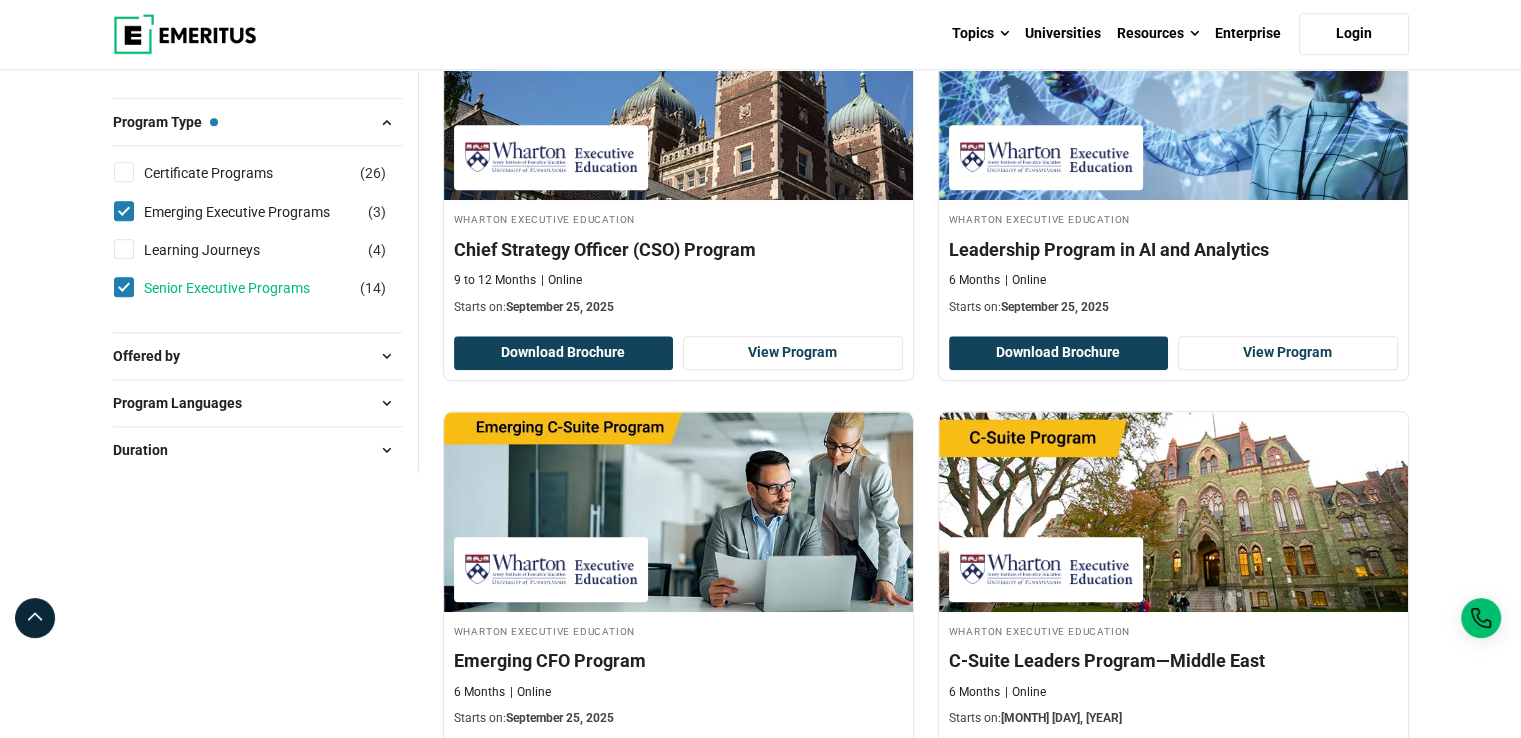 click on "Senior Executive Programs" at bounding box center (247, 288) 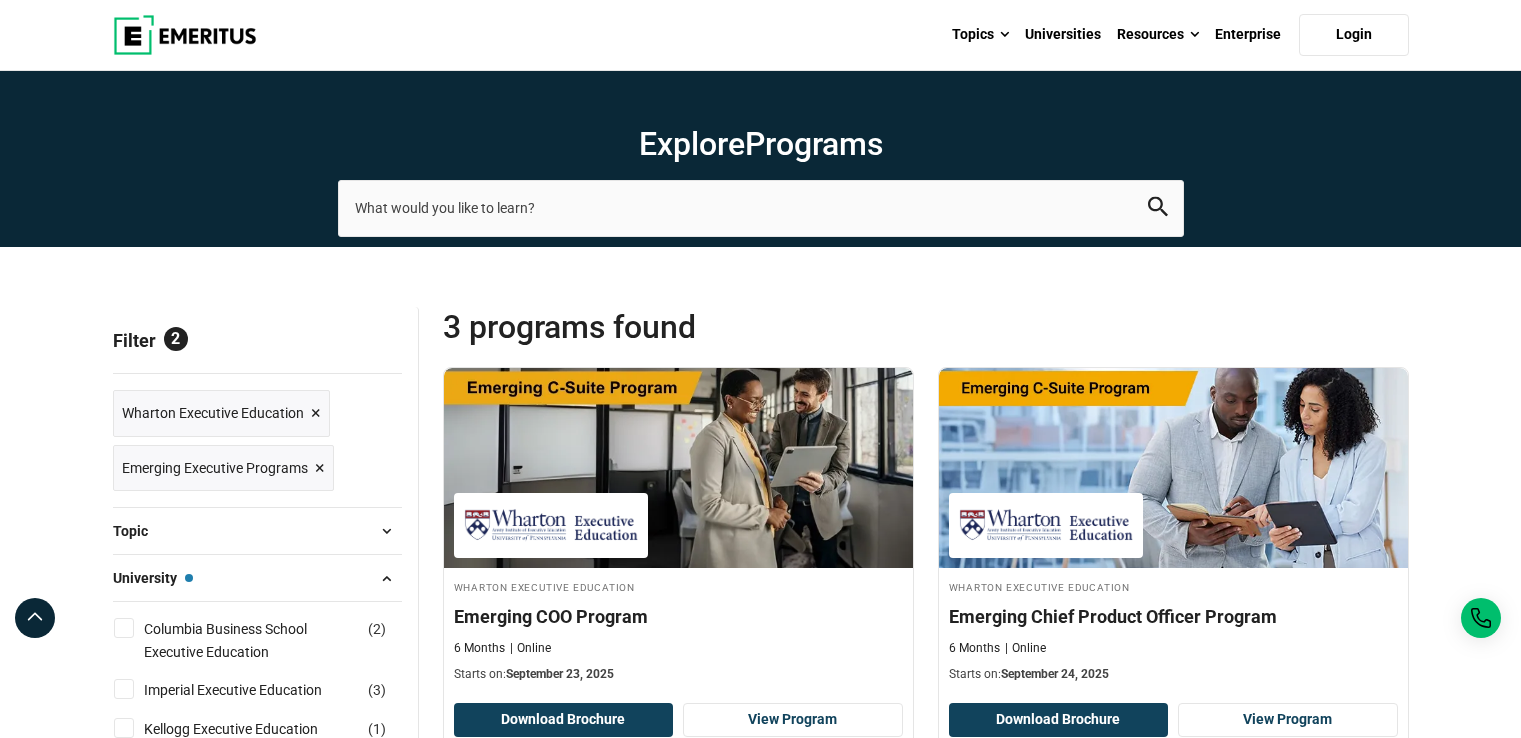 scroll, scrollTop: 0, scrollLeft: 0, axis: both 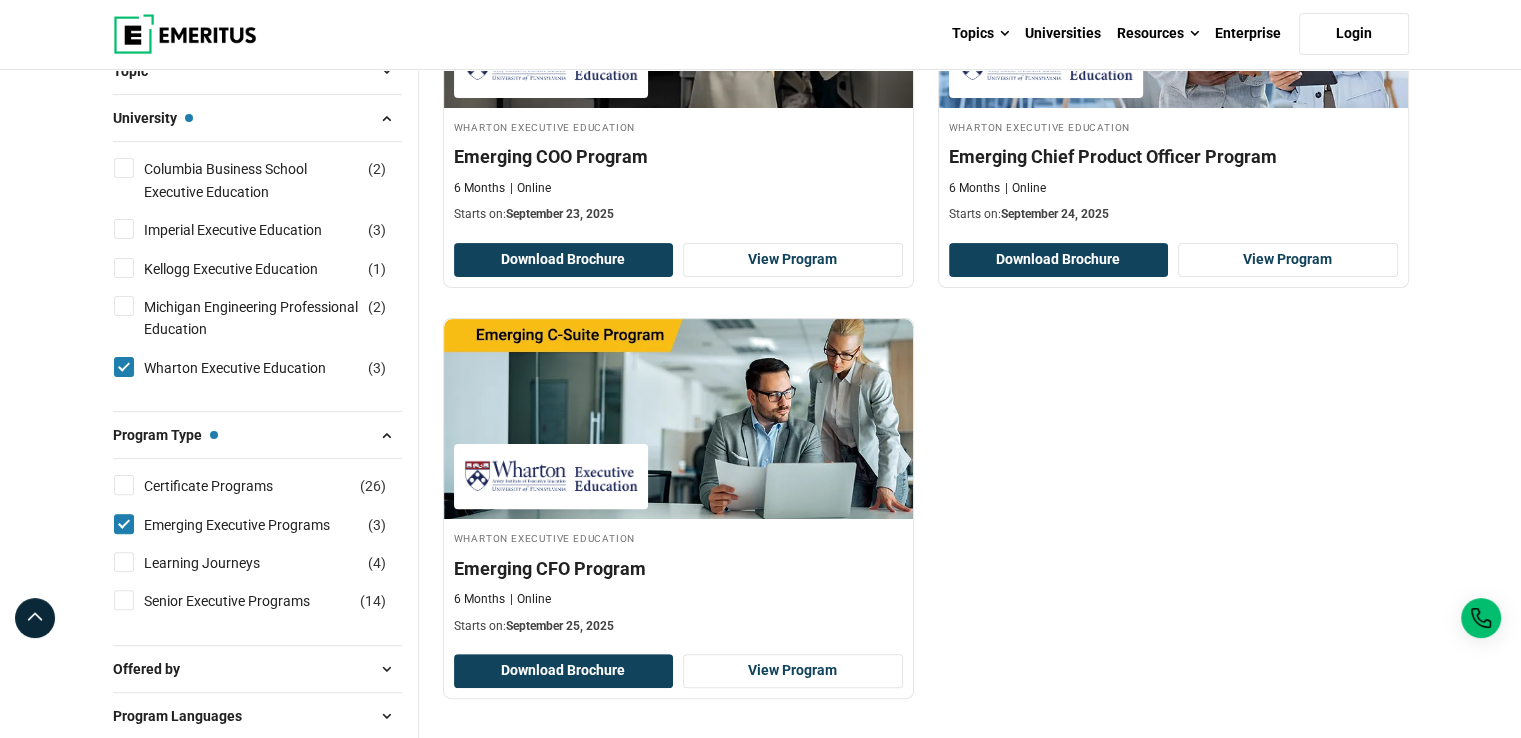 click on "Emerging Executive Programs   ( 3 )" at bounding box center (124, 524) 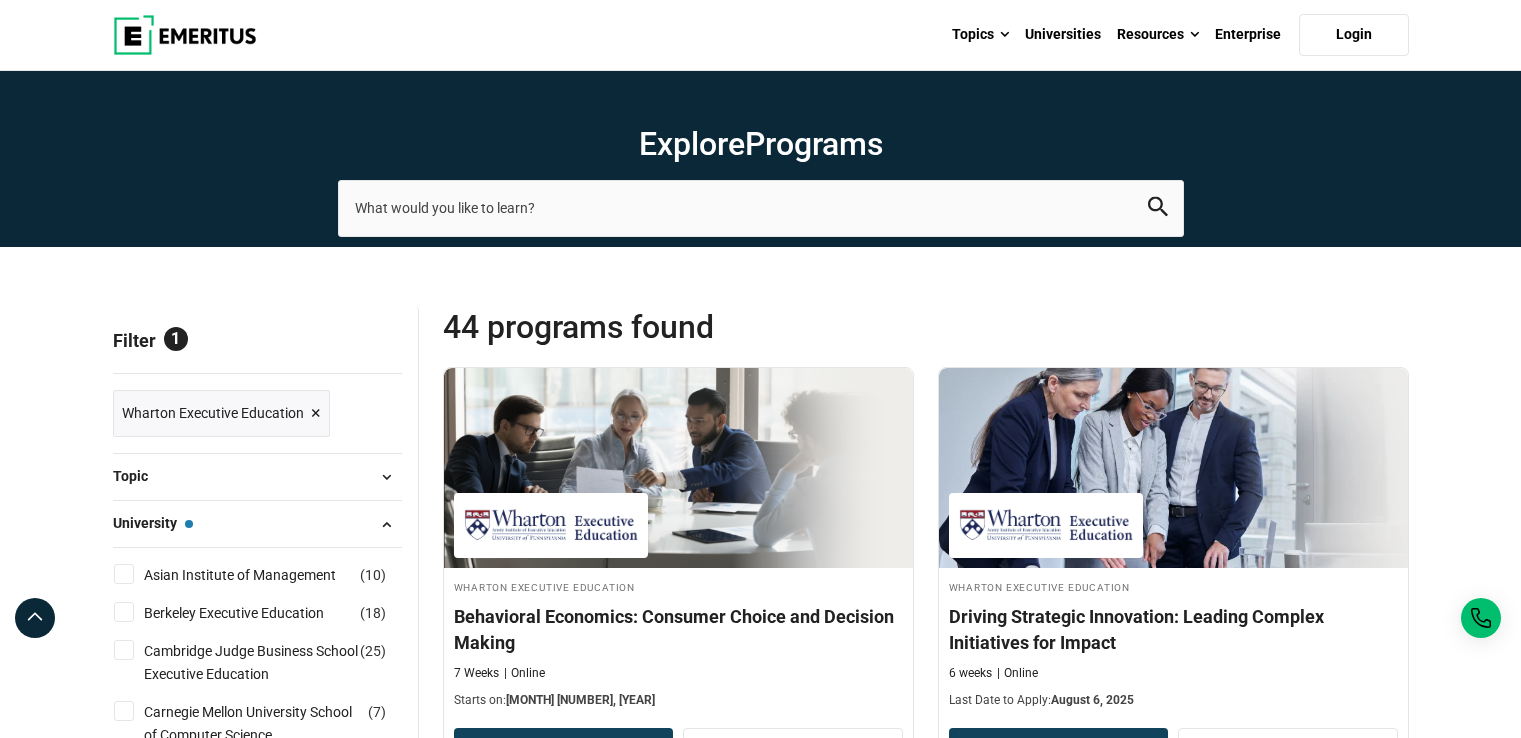 scroll, scrollTop: 0, scrollLeft: 0, axis: both 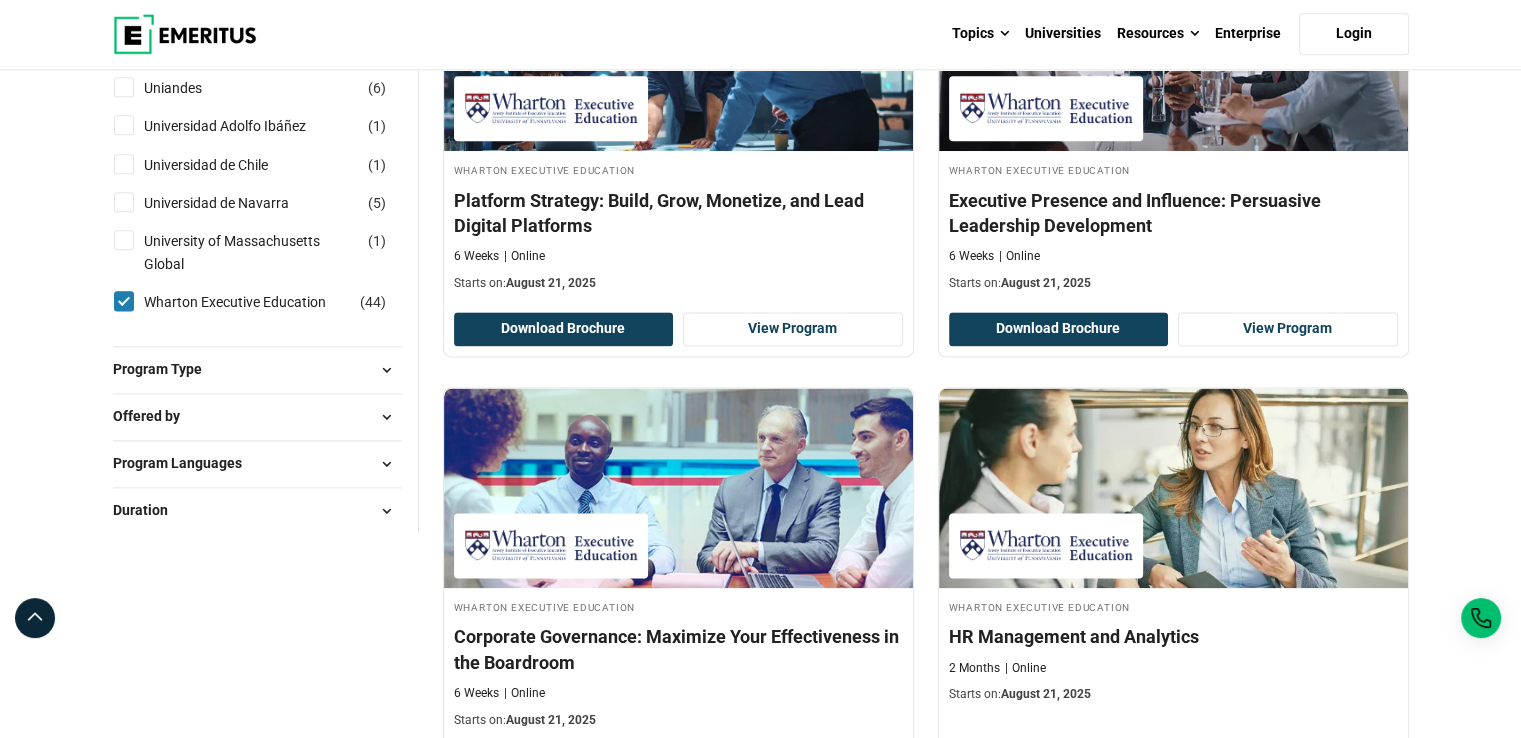 click on "Program Type" at bounding box center (257, 370) 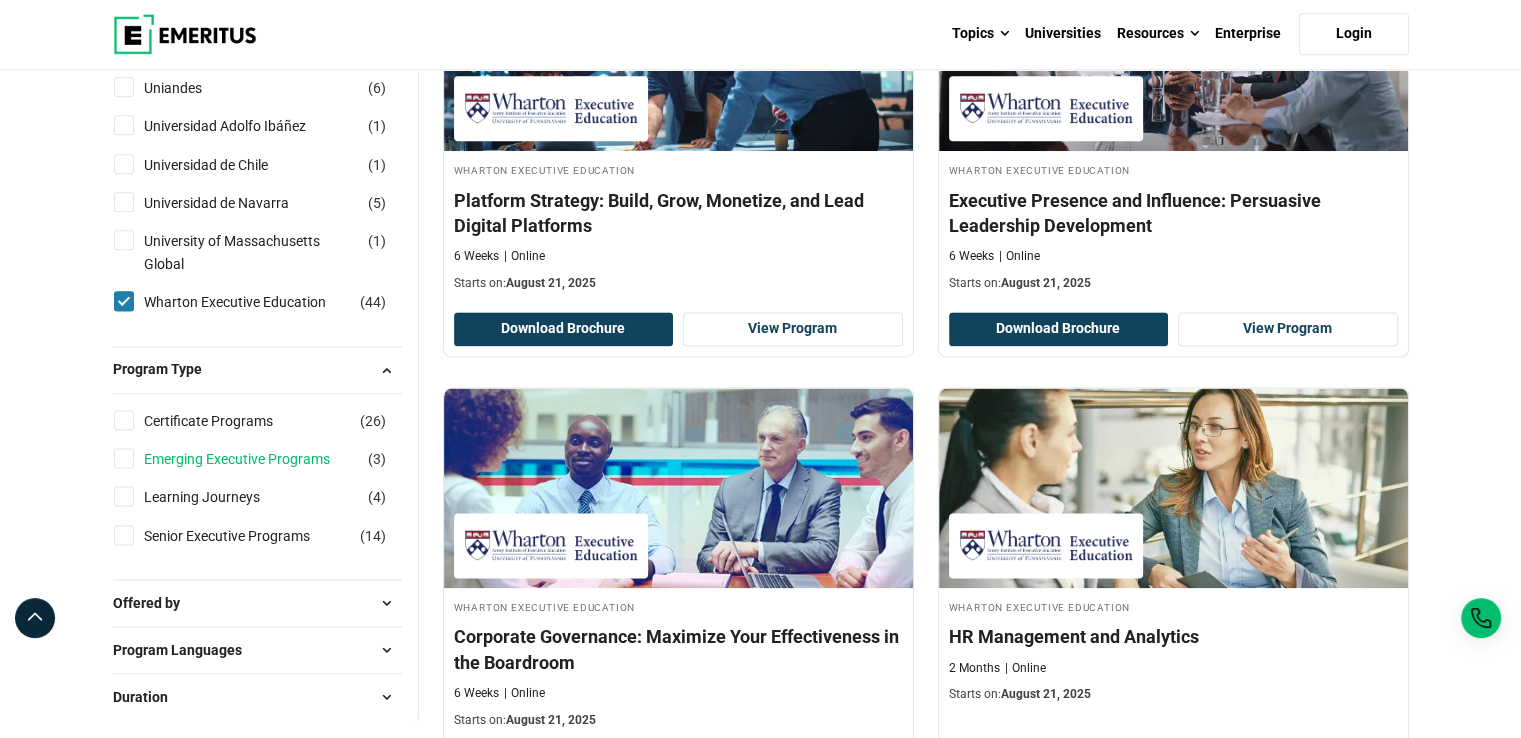 click on "Emerging Executive Programs" at bounding box center (257, 459) 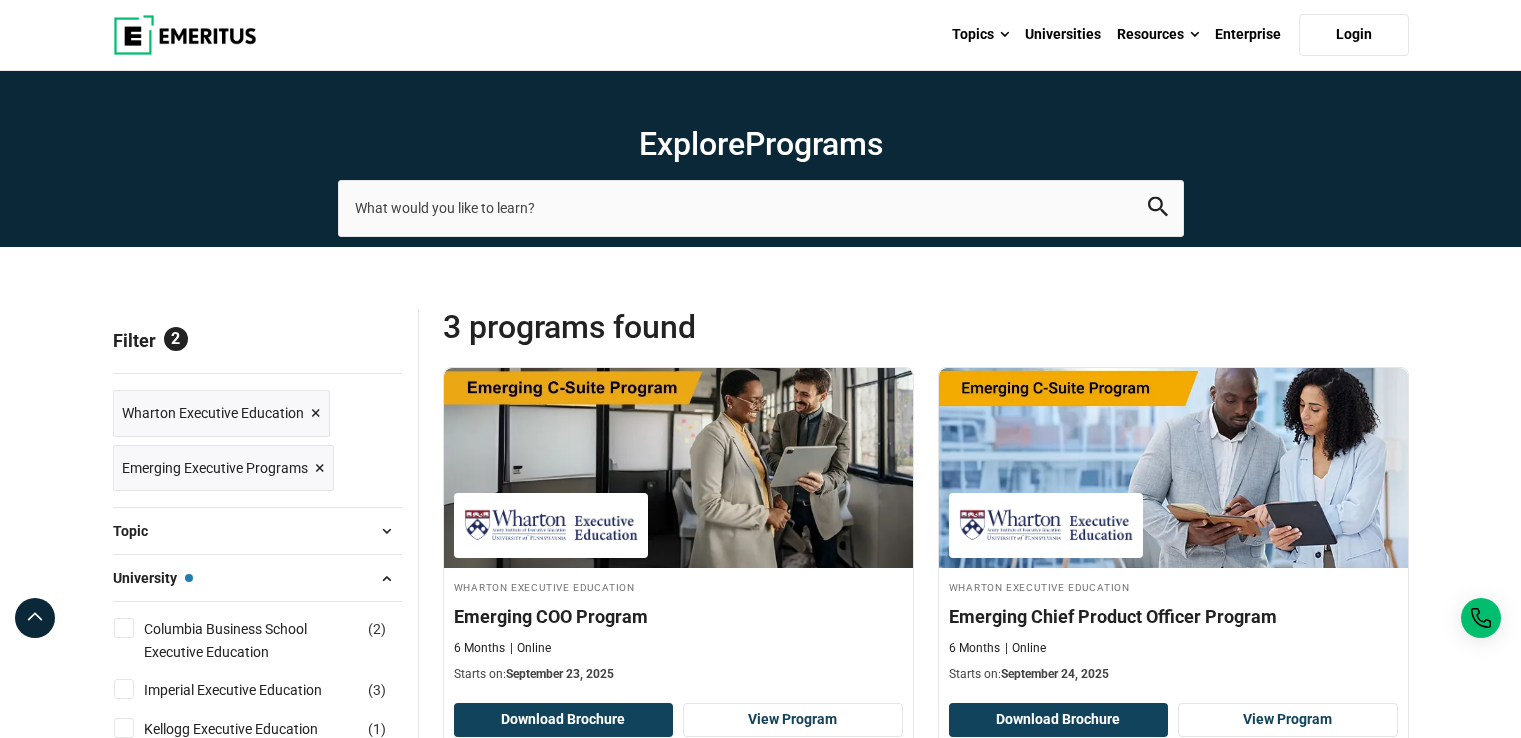 scroll, scrollTop: 0, scrollLeft: 0, axis: both 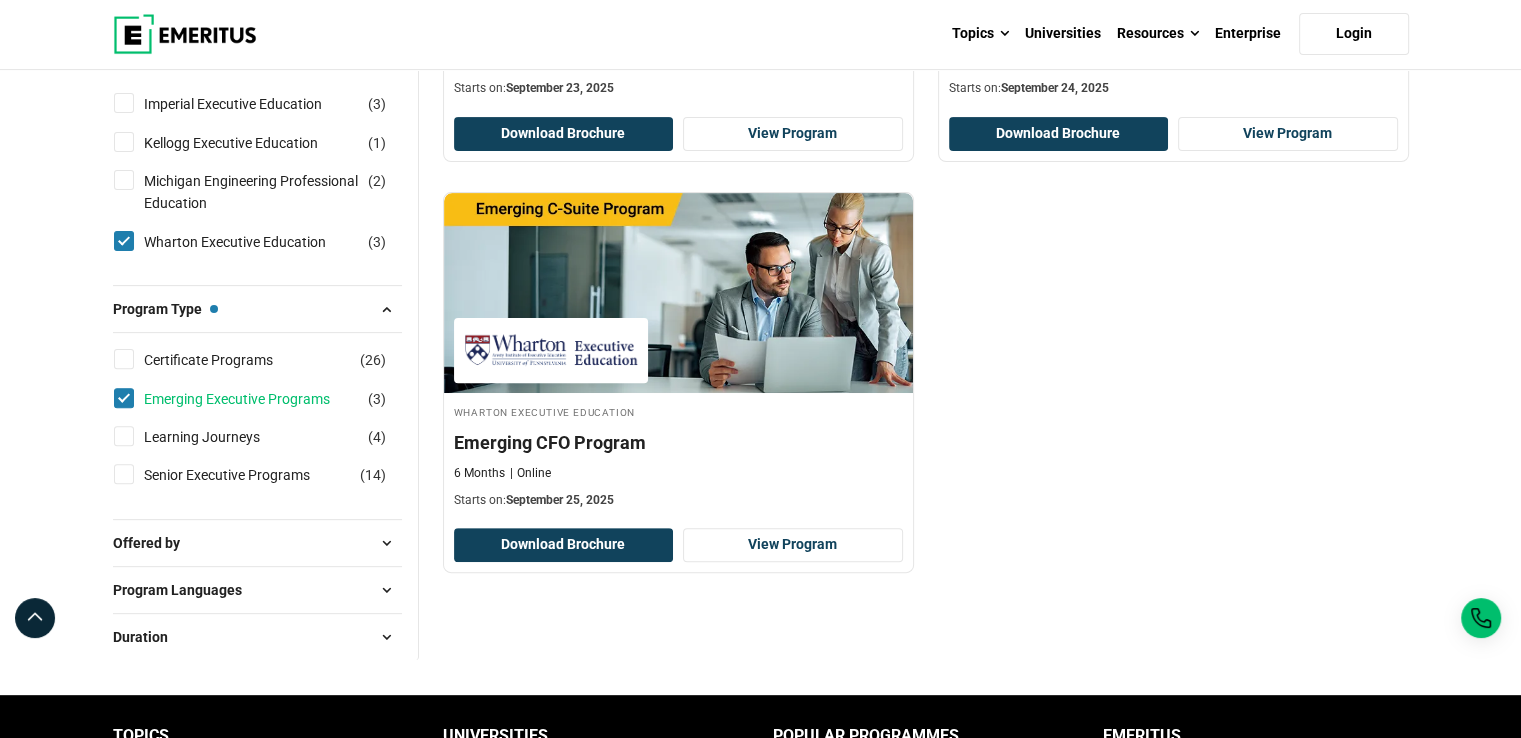 click on "Emerging Executive Programs" at bounding box center [257, 399] 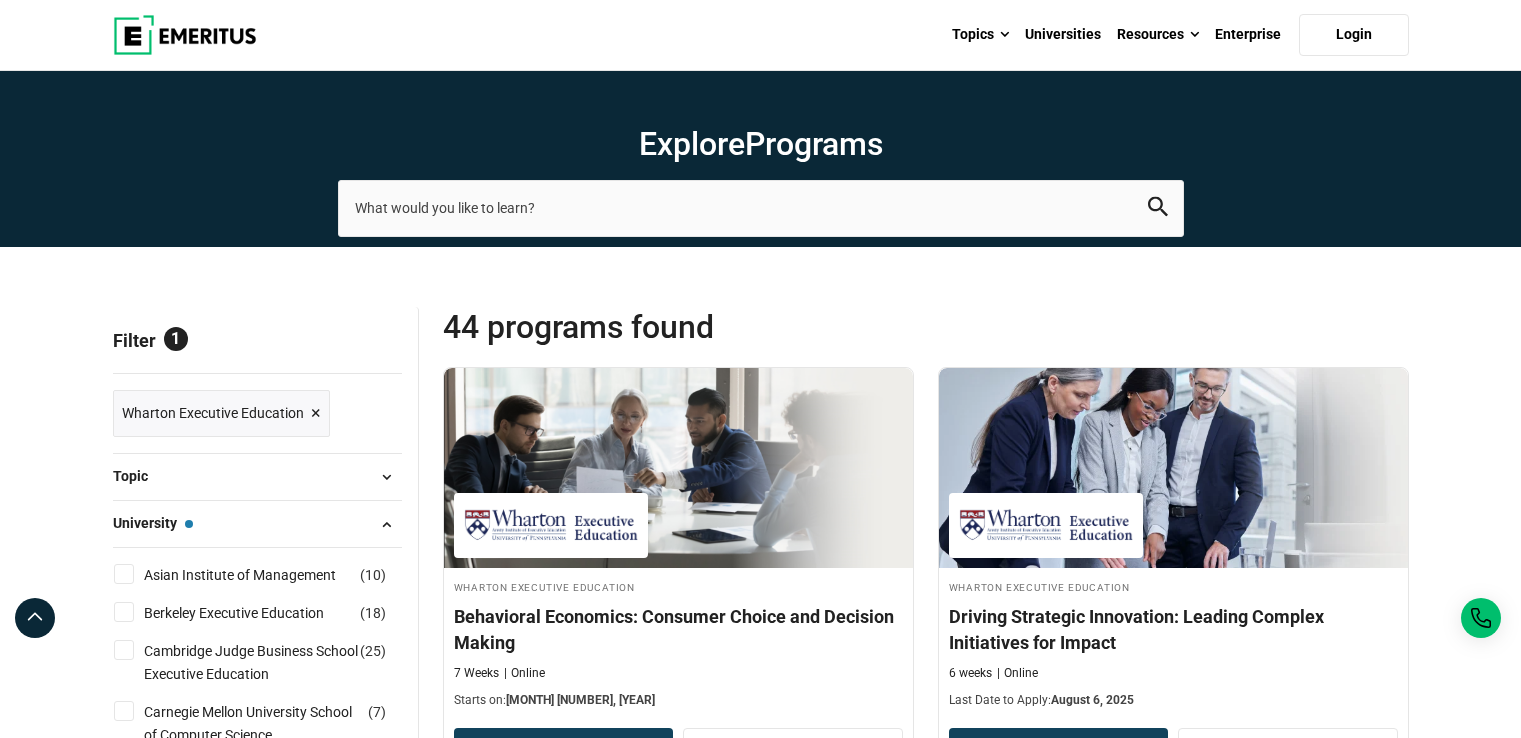 scroll, scrollTop: 0, scrollLeft: 0, axis: both 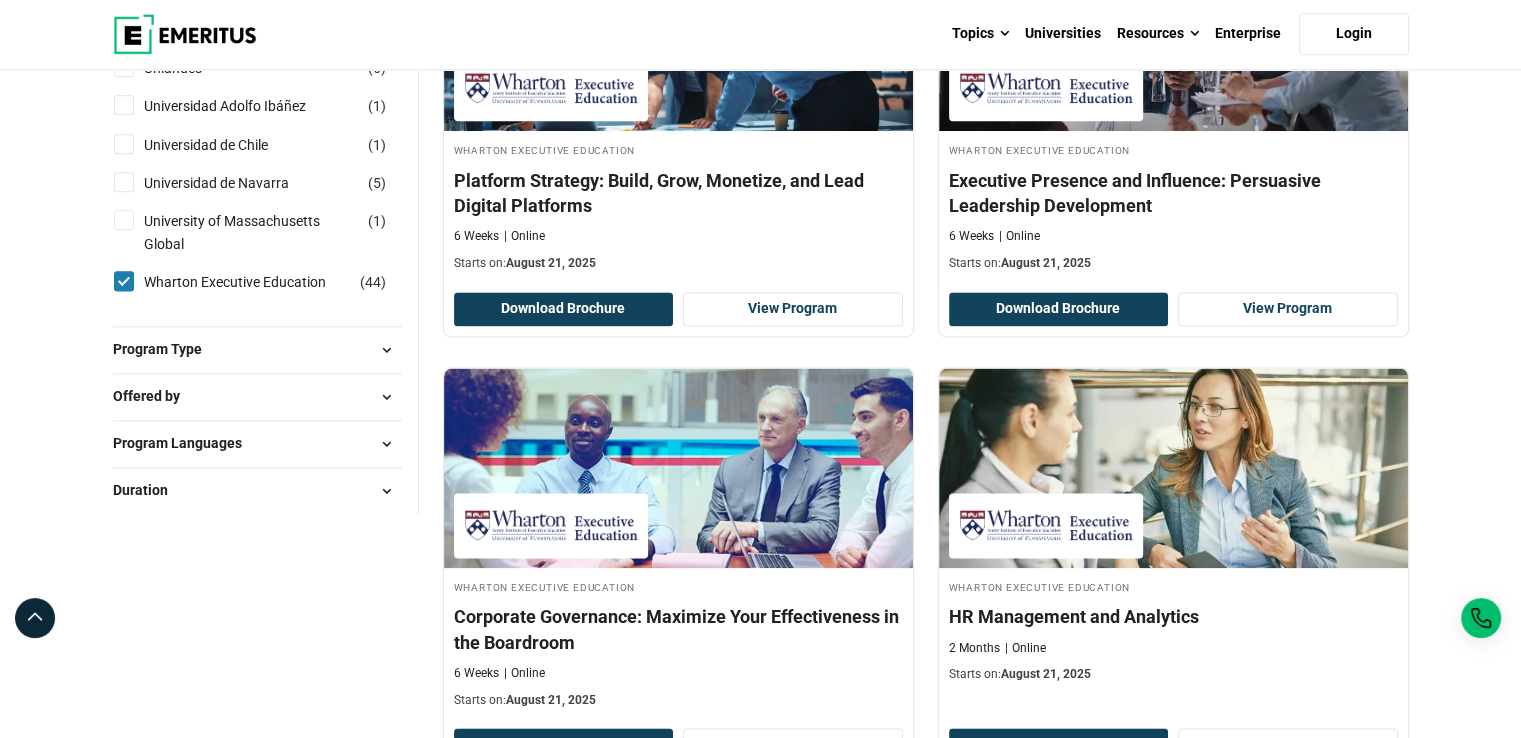 click on "Program Type" at bounding box center (165, 349) 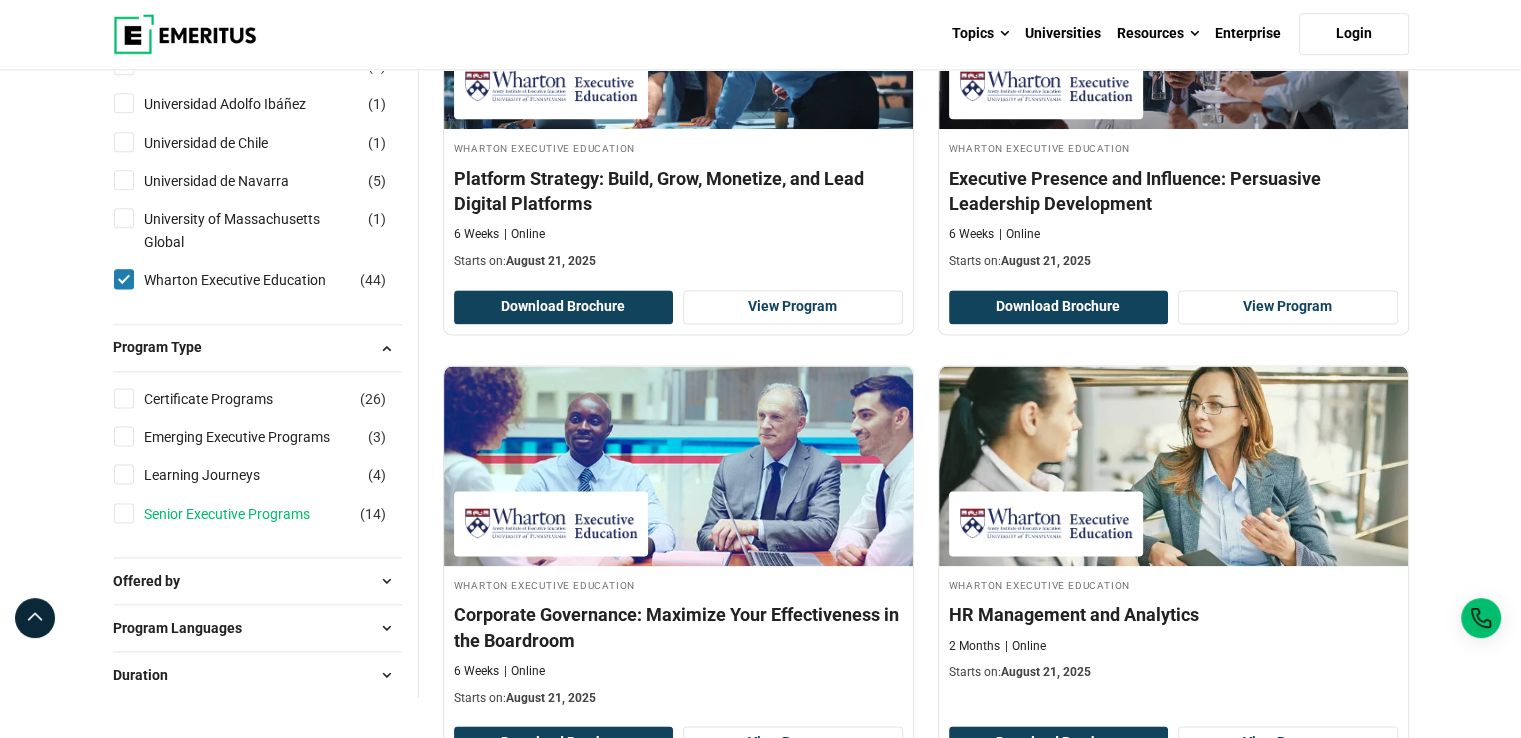scroll, scrollTop: 2571, scrollLeft: 0, axis: vertical 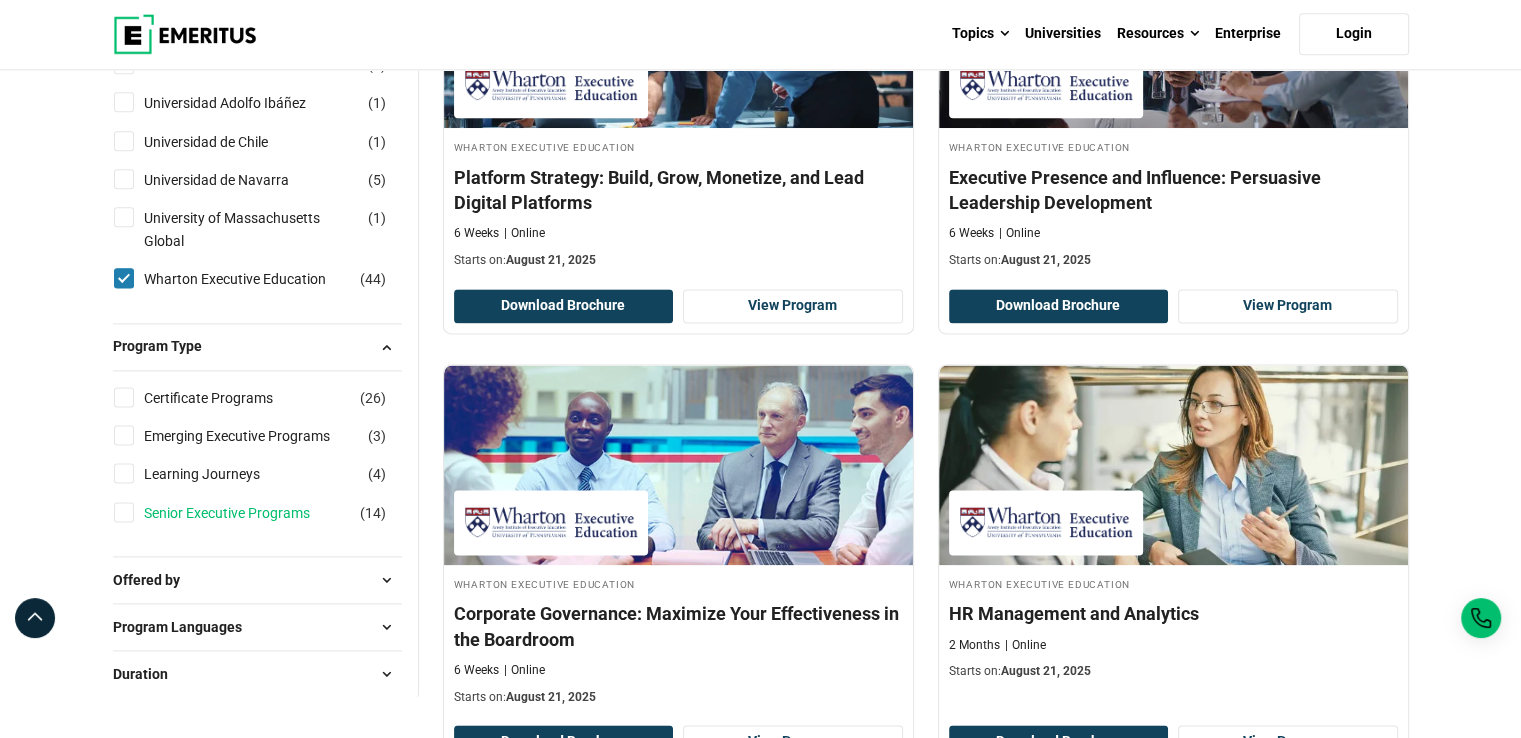 click on "Senior Executive Programs" at bounding box center (247, 513) 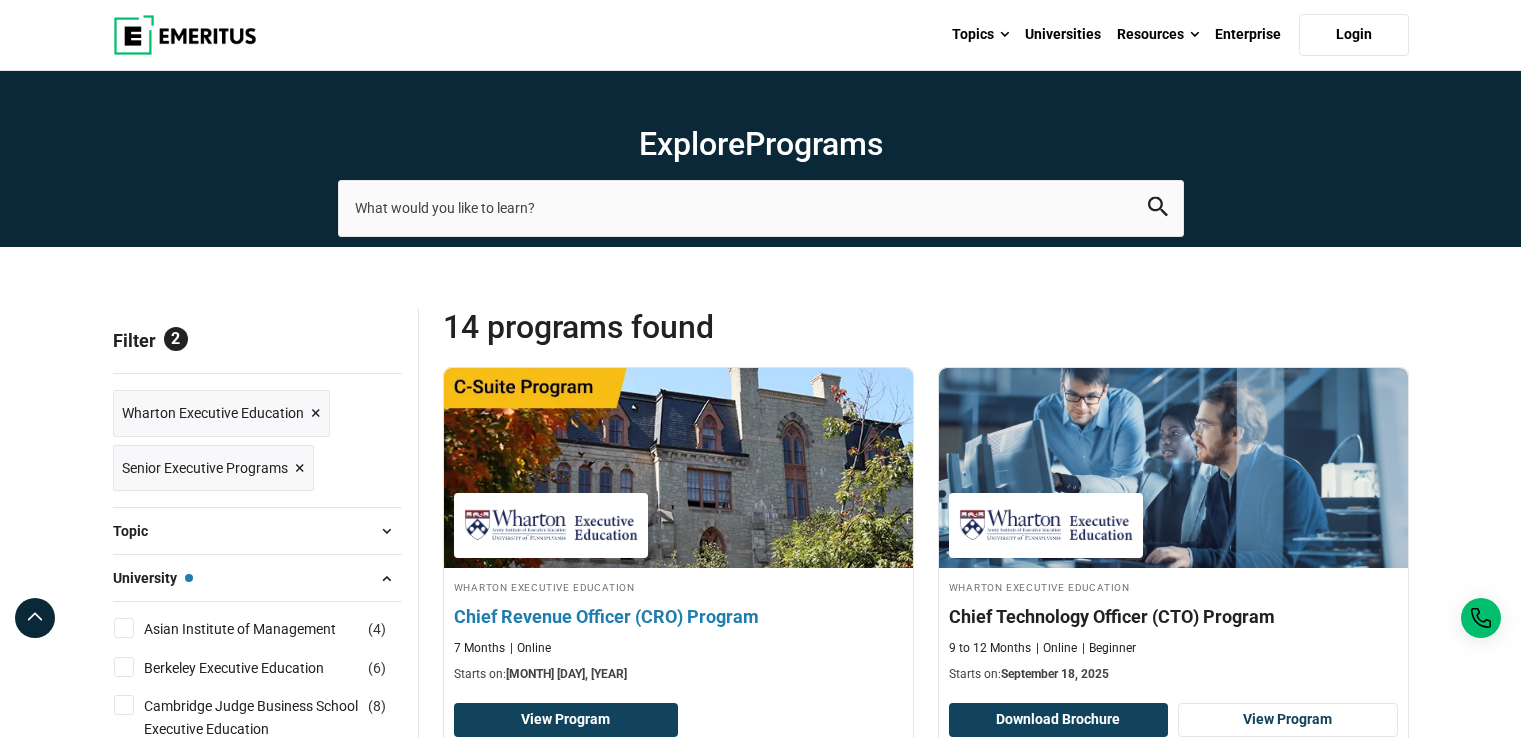 scroll, scrollTop: 0, scrollLeft: 0, axis: both 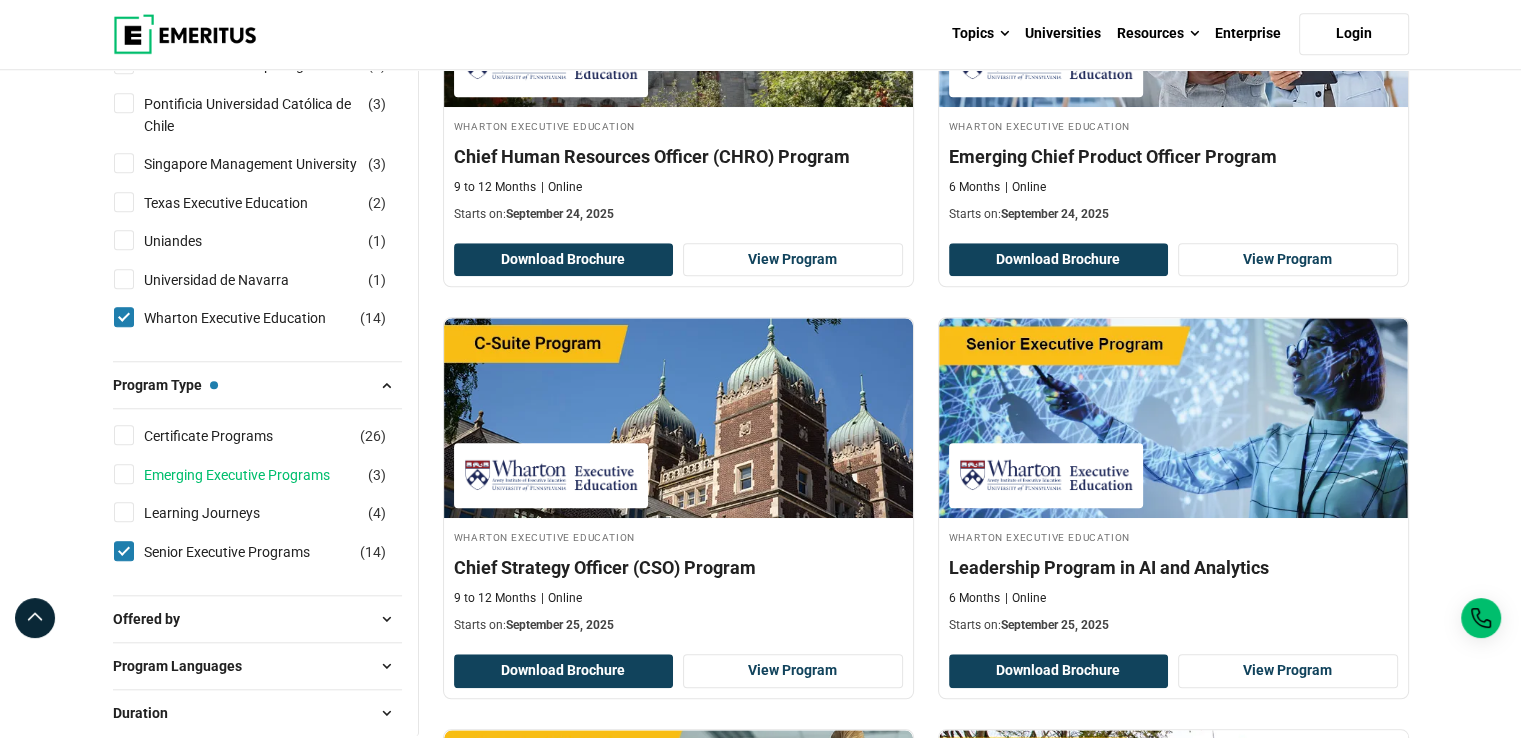 click on "Emerging Executive Programs" at bounding box center [257, 475] 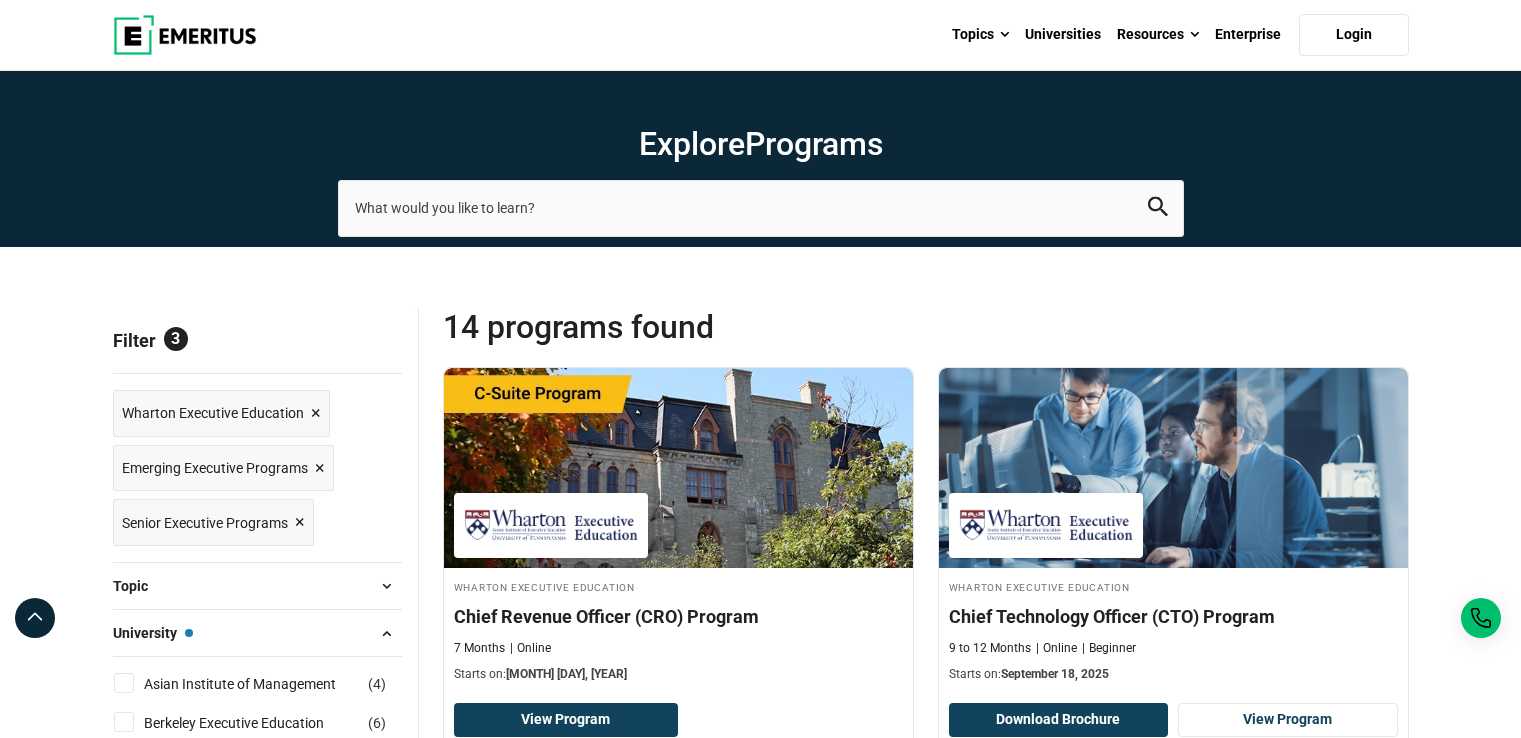 scroll, scrollTop: 0, scrollLeft: 0, axis: both 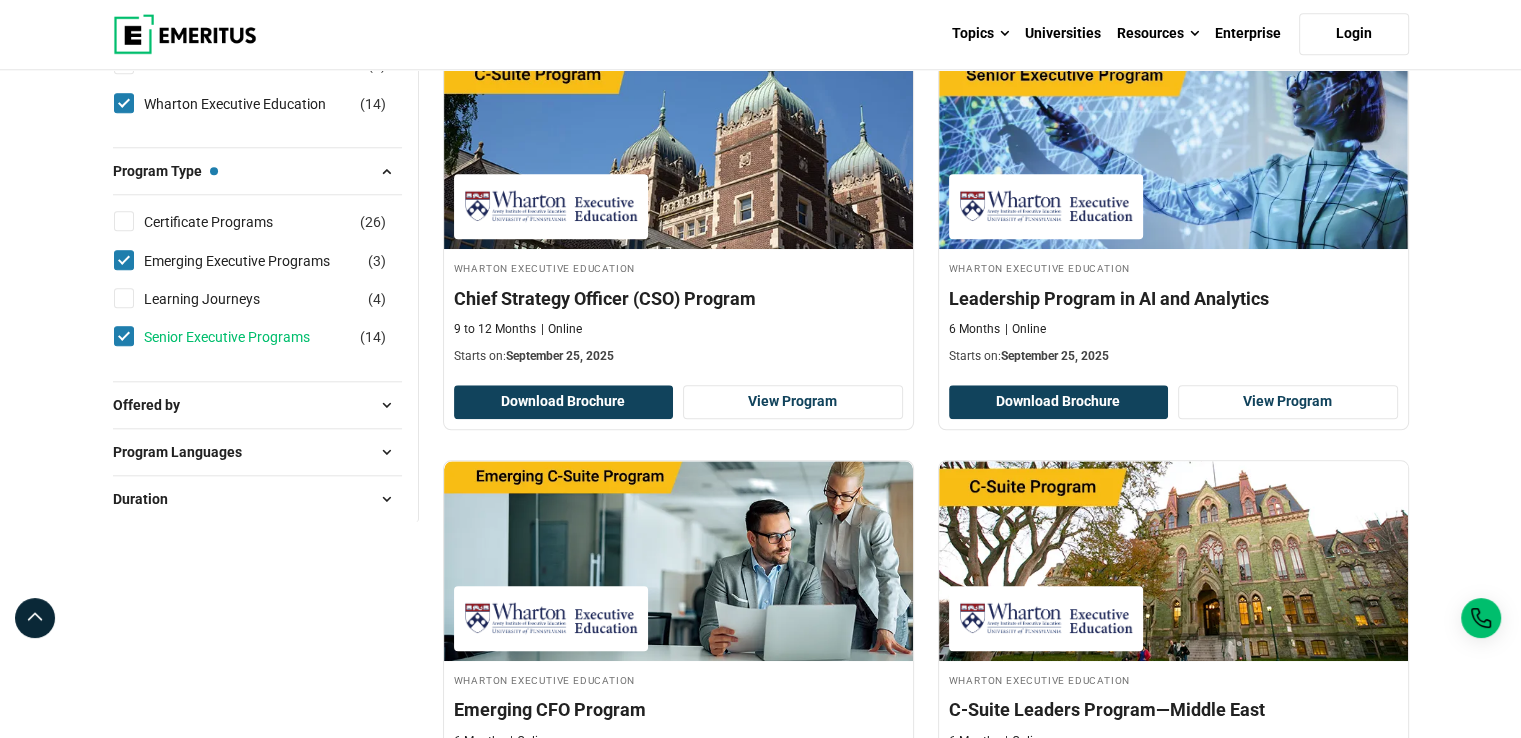 click on "Senior Executive Programs" at bounding box center (247, 337) 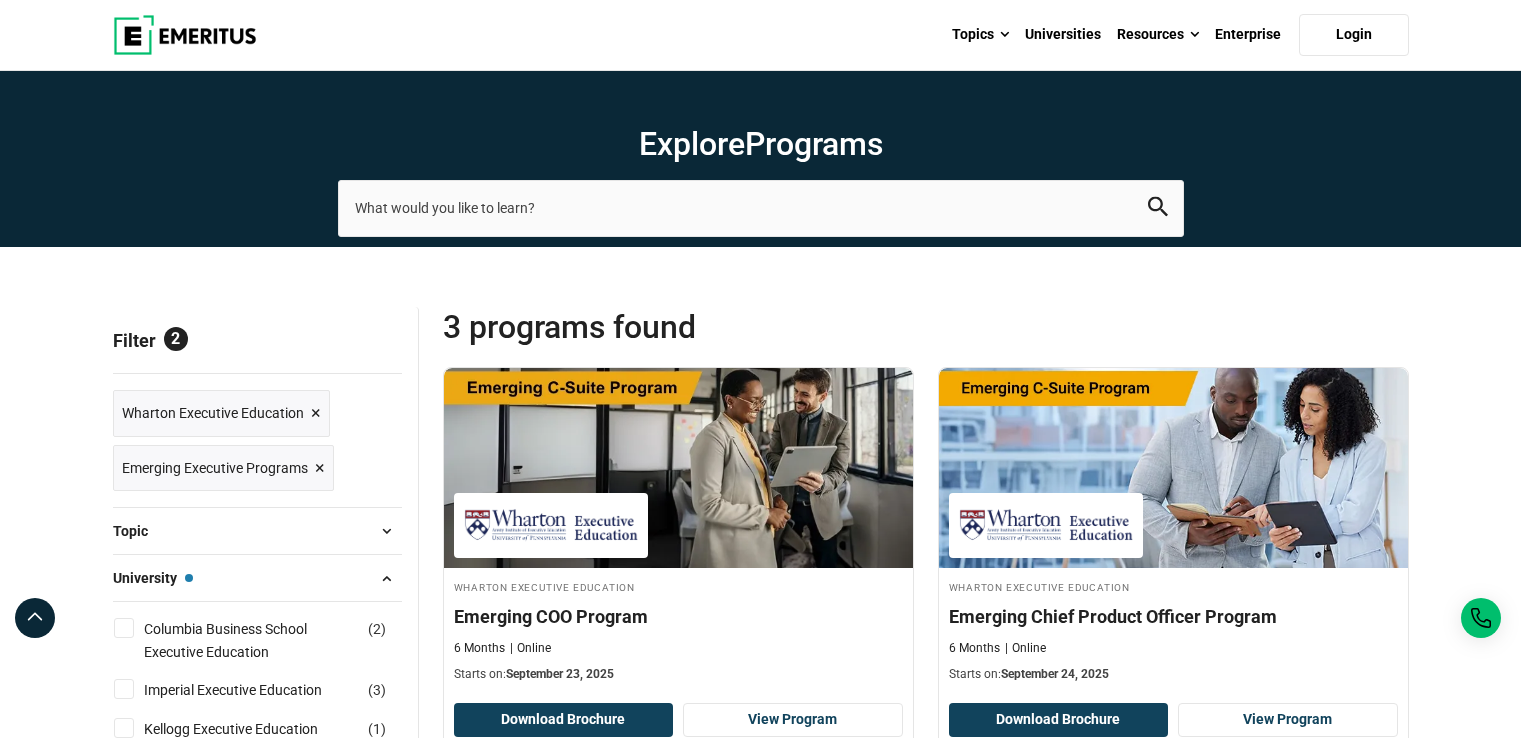 scroll, scrollTop: 0, scrollLeft: 0, axis: both 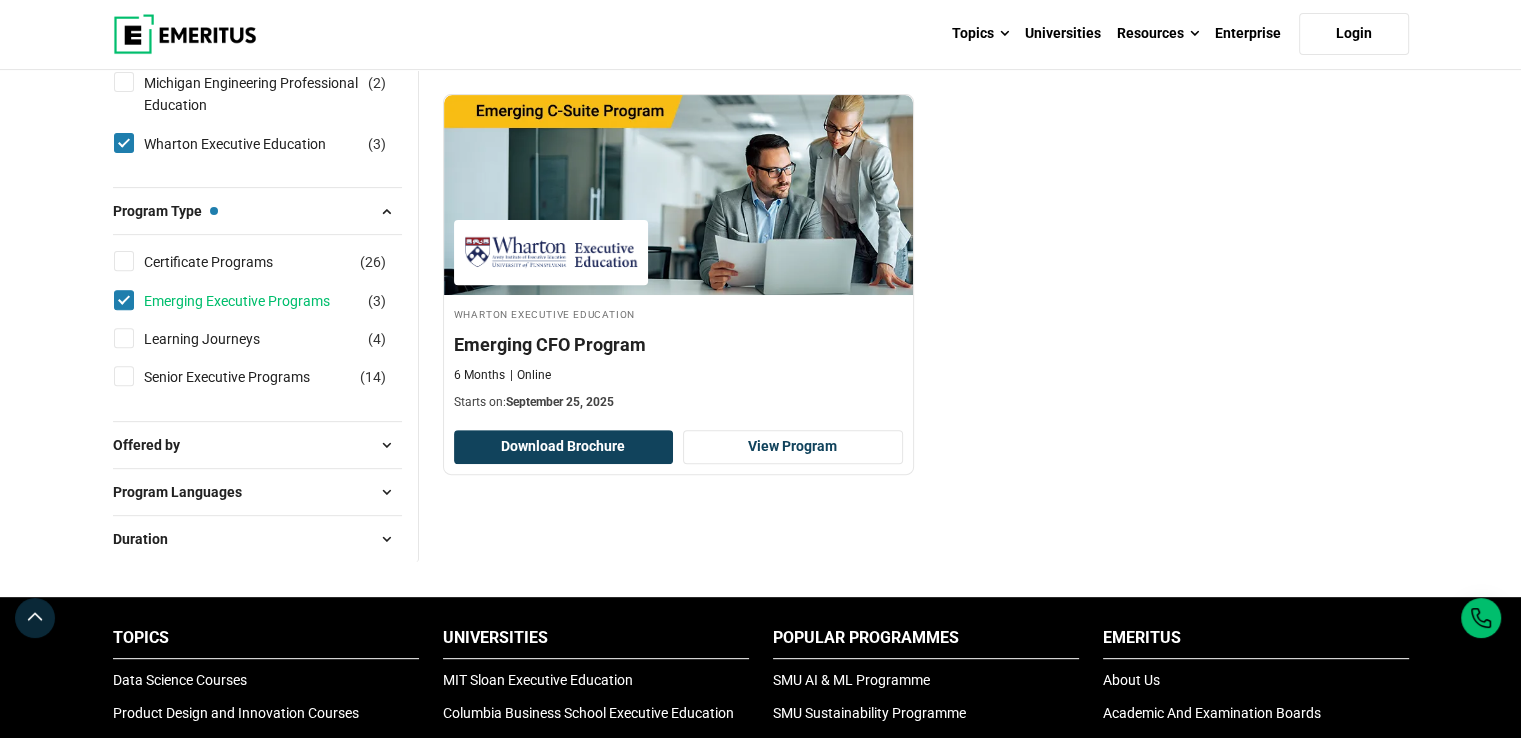 click on "Emerging Executive Programs" at bounding box center [257, 301] 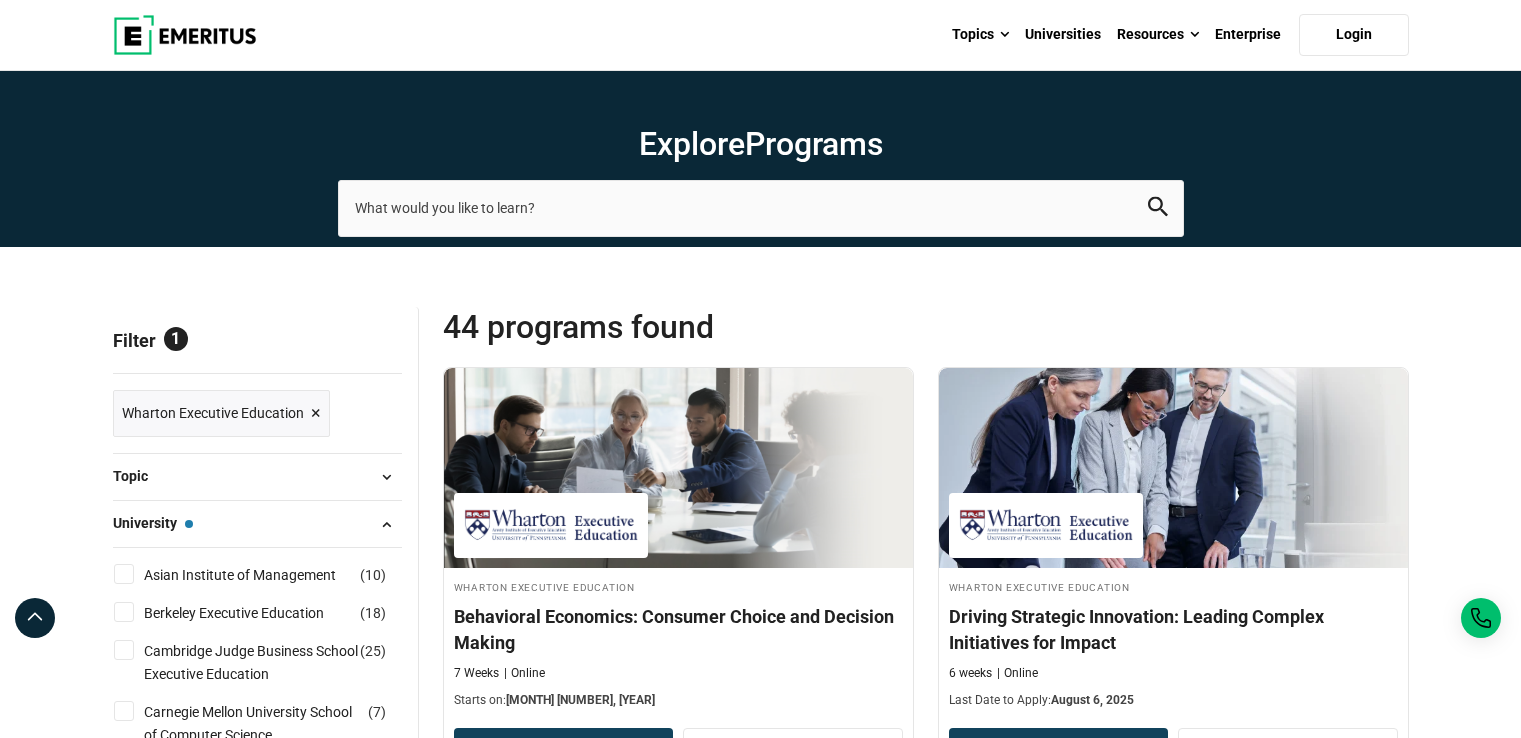 scroll, scrollTop: 0, scrollLeft: 0, axis: both 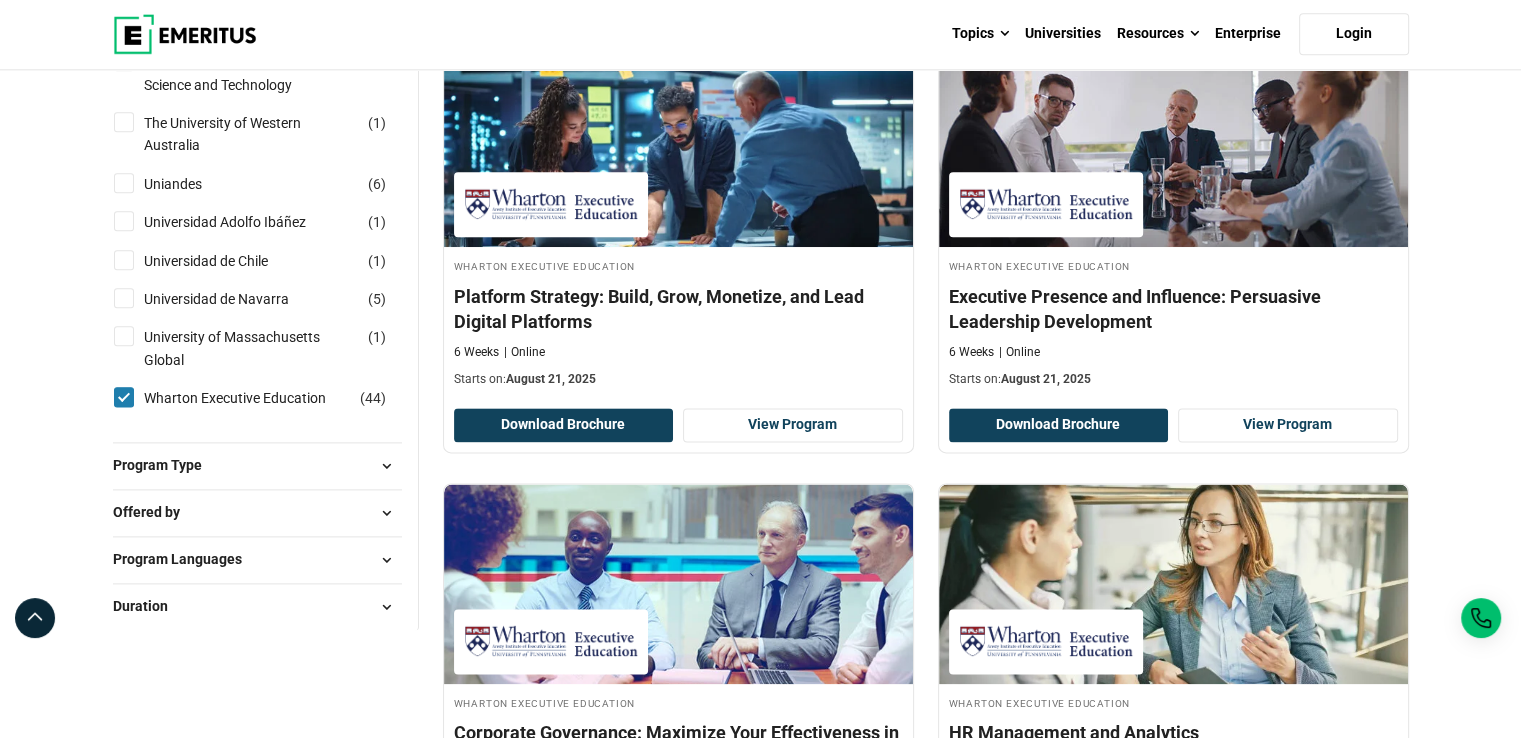 click on "Program Type" at bounding box center (257, 466) 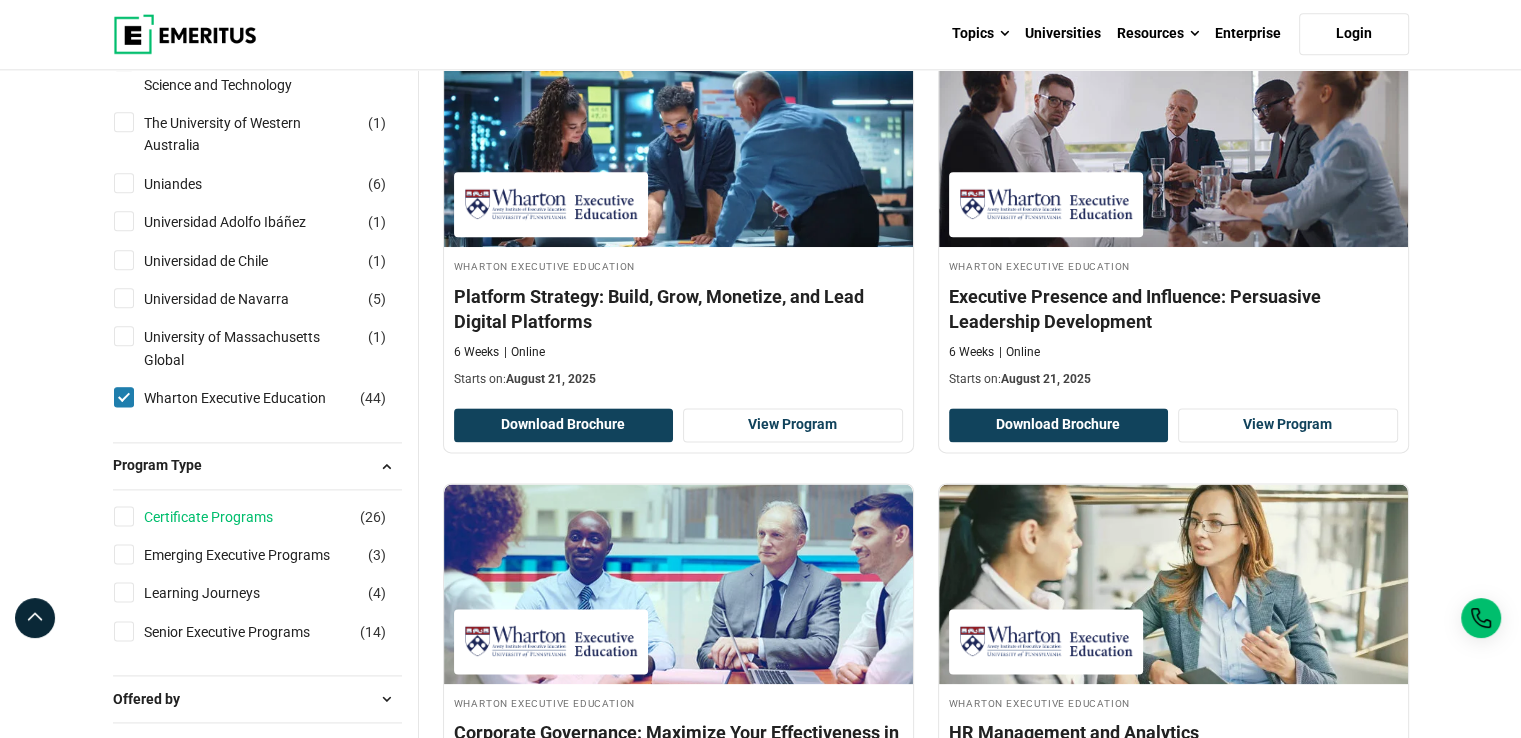 scroll, scrollTop: 2452, scrollLeft: 0, axis: vertical 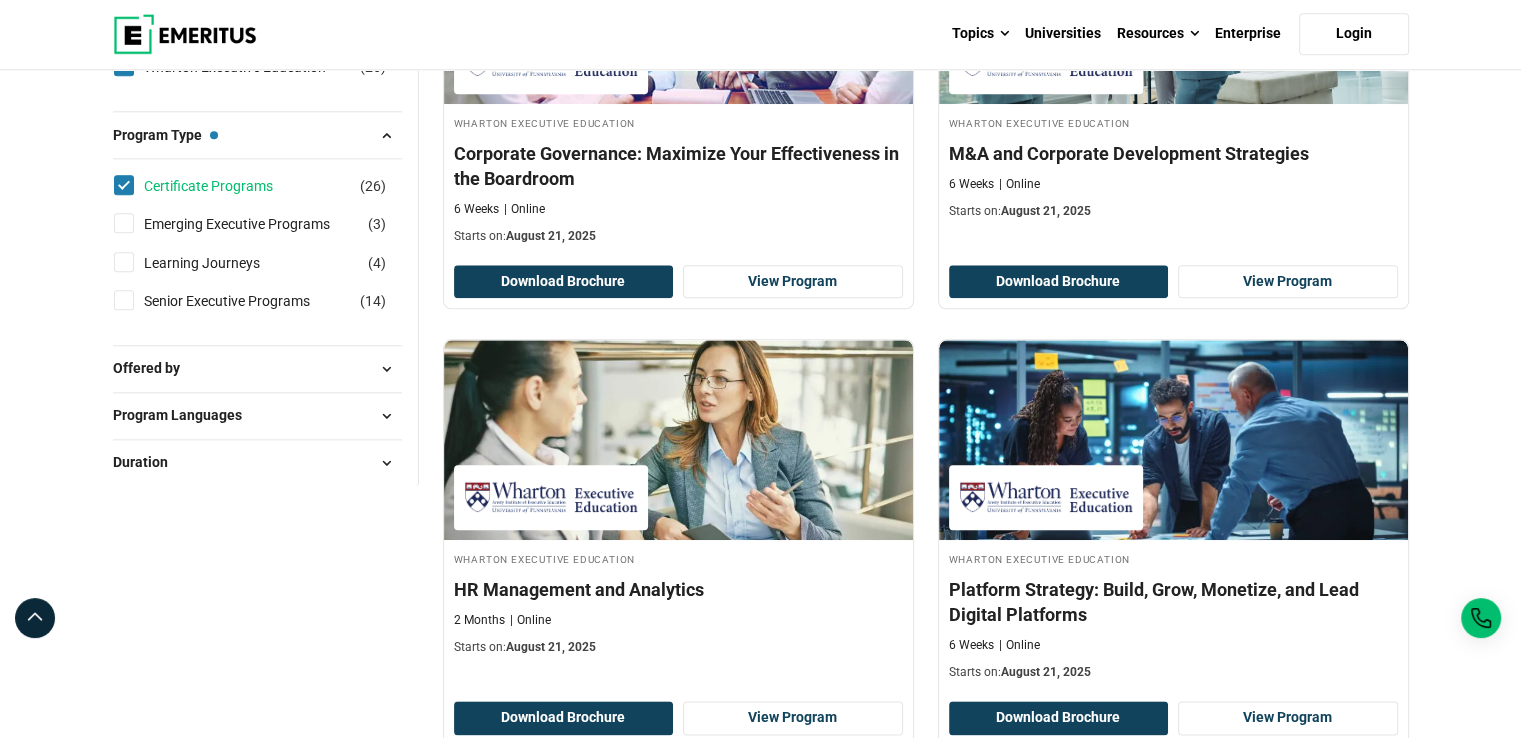 click on "Certificate Programs" at bounding box center (228, 186) 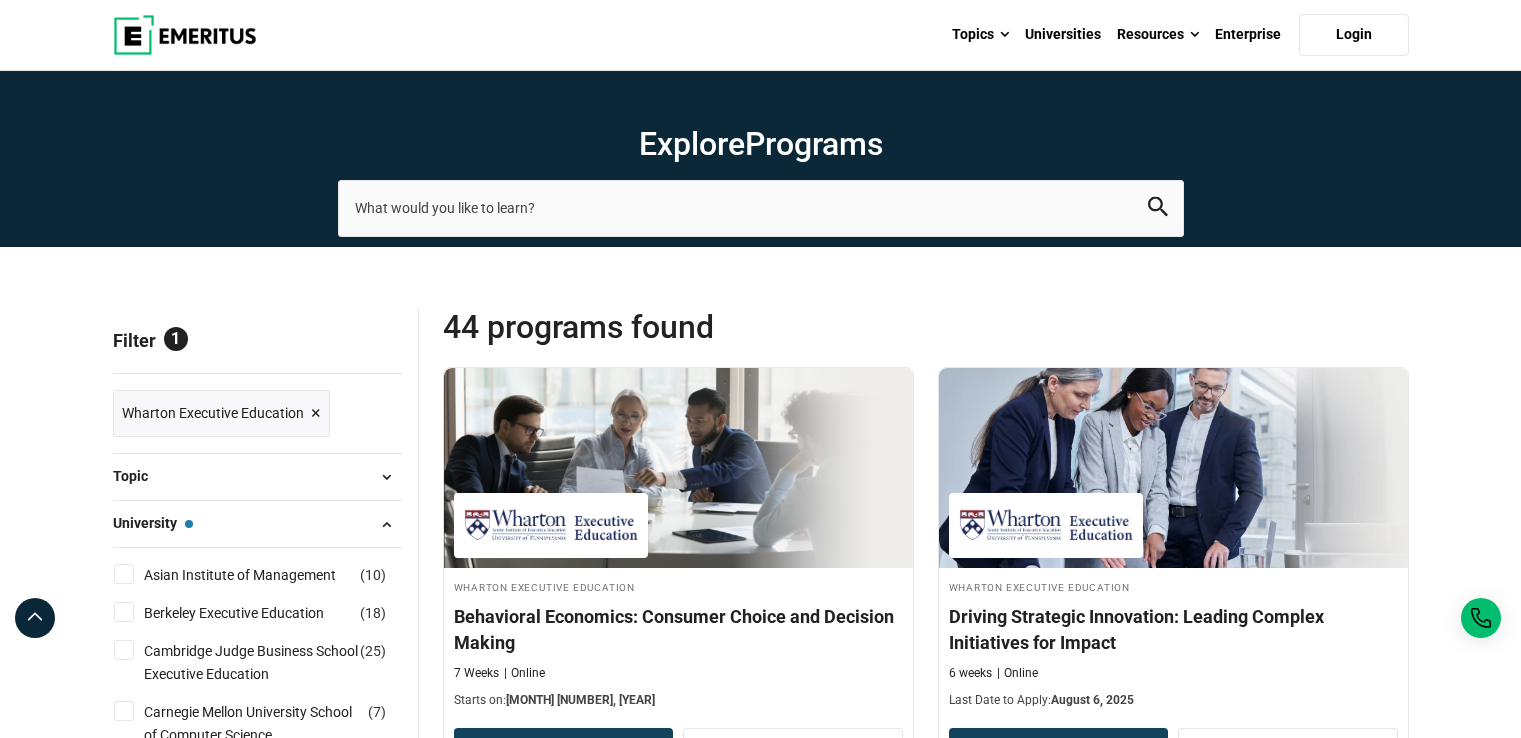 scroll, scrollTop: 0, scrollLeft: 0, axis: both 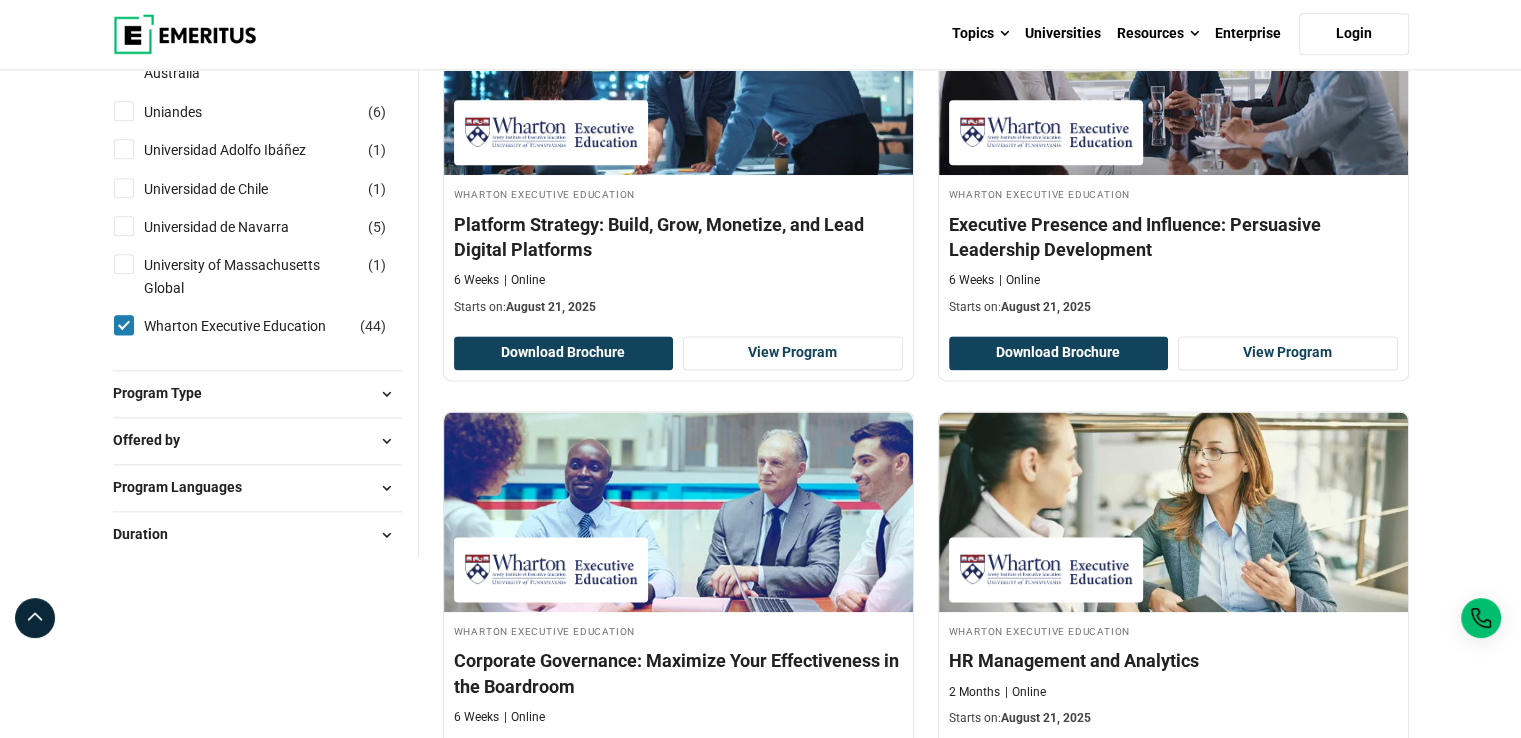 click on "Program Type" at bounding box center (257, 394) 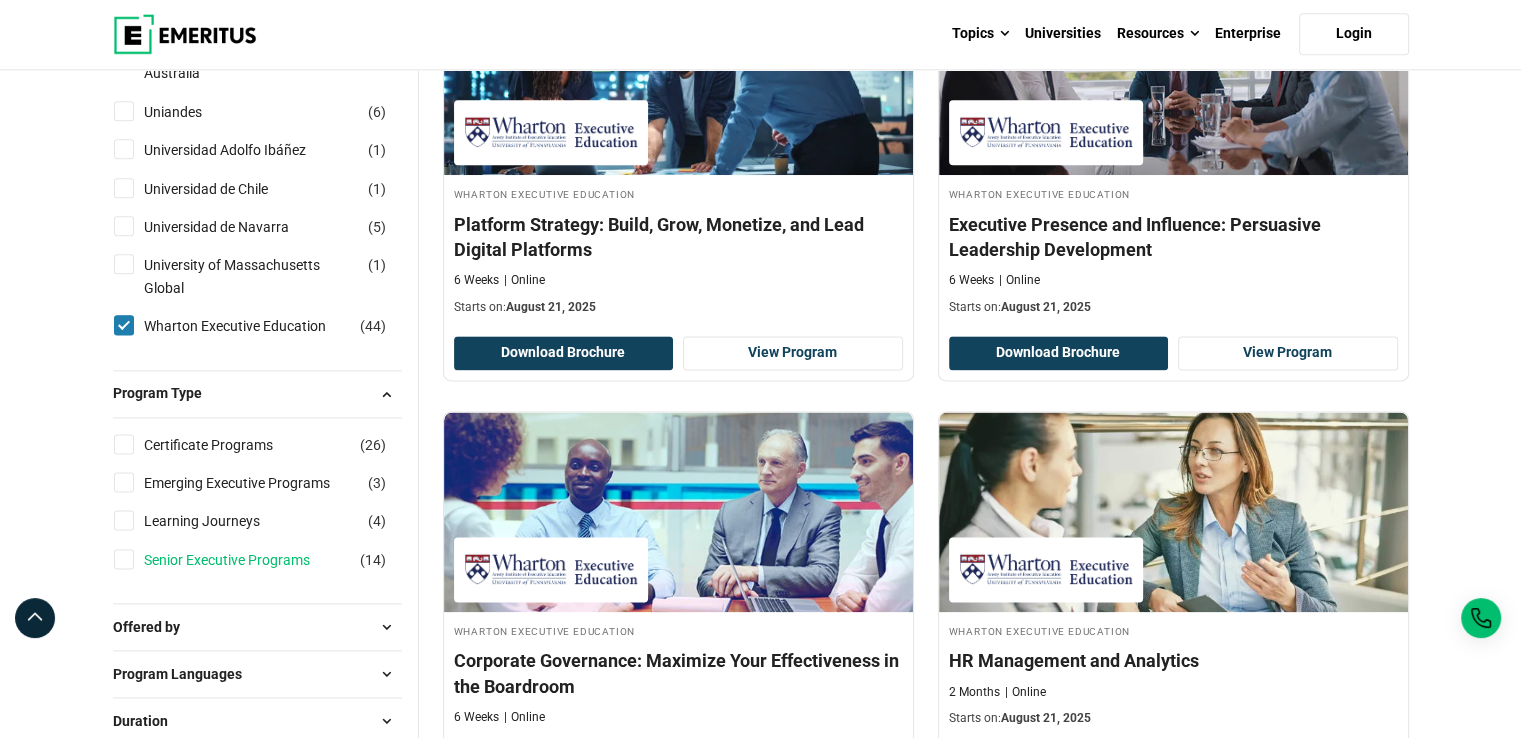 click on "Senior Executive Programs" at bounding box center (247, 560) 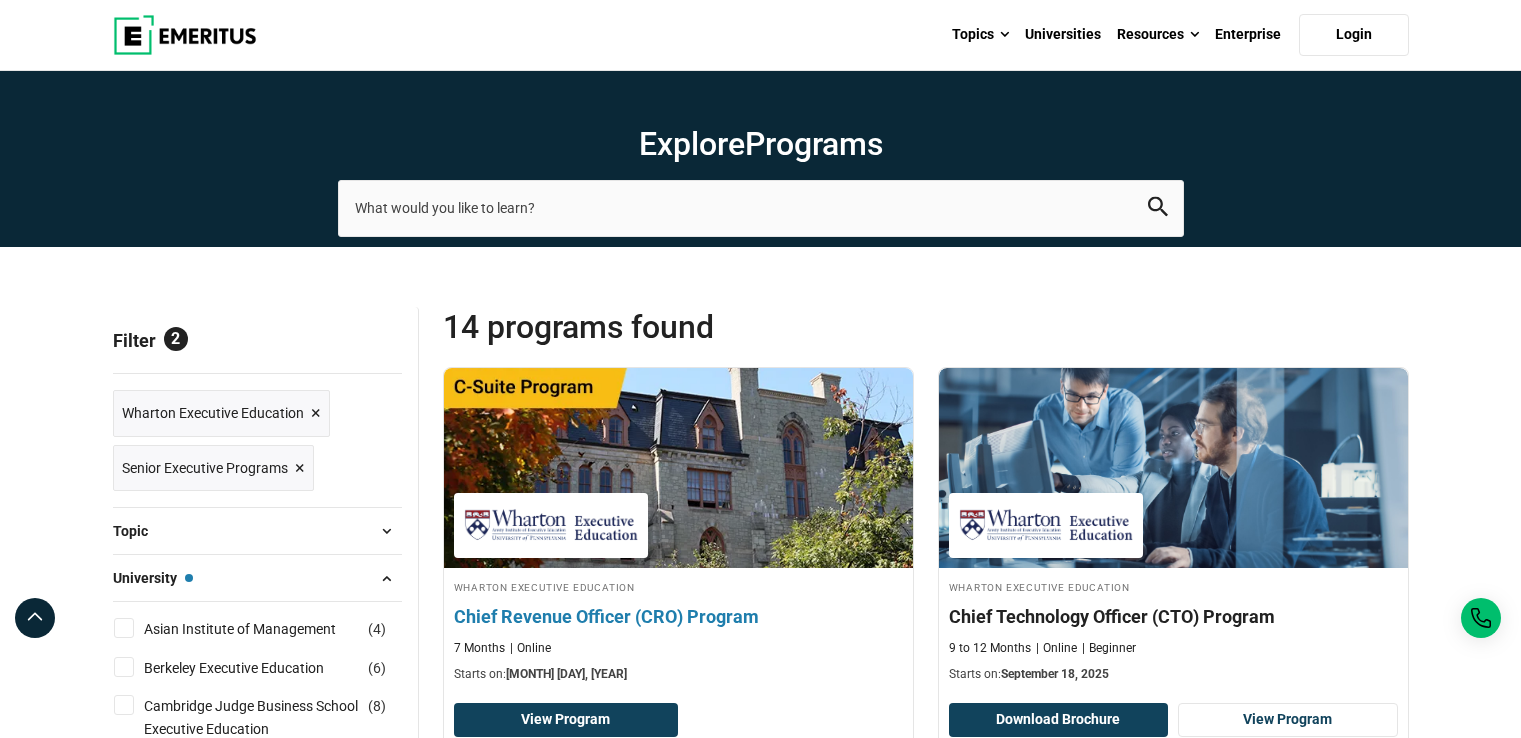scroll, scrollTop: 0, scrollLeft: 0, axis: both 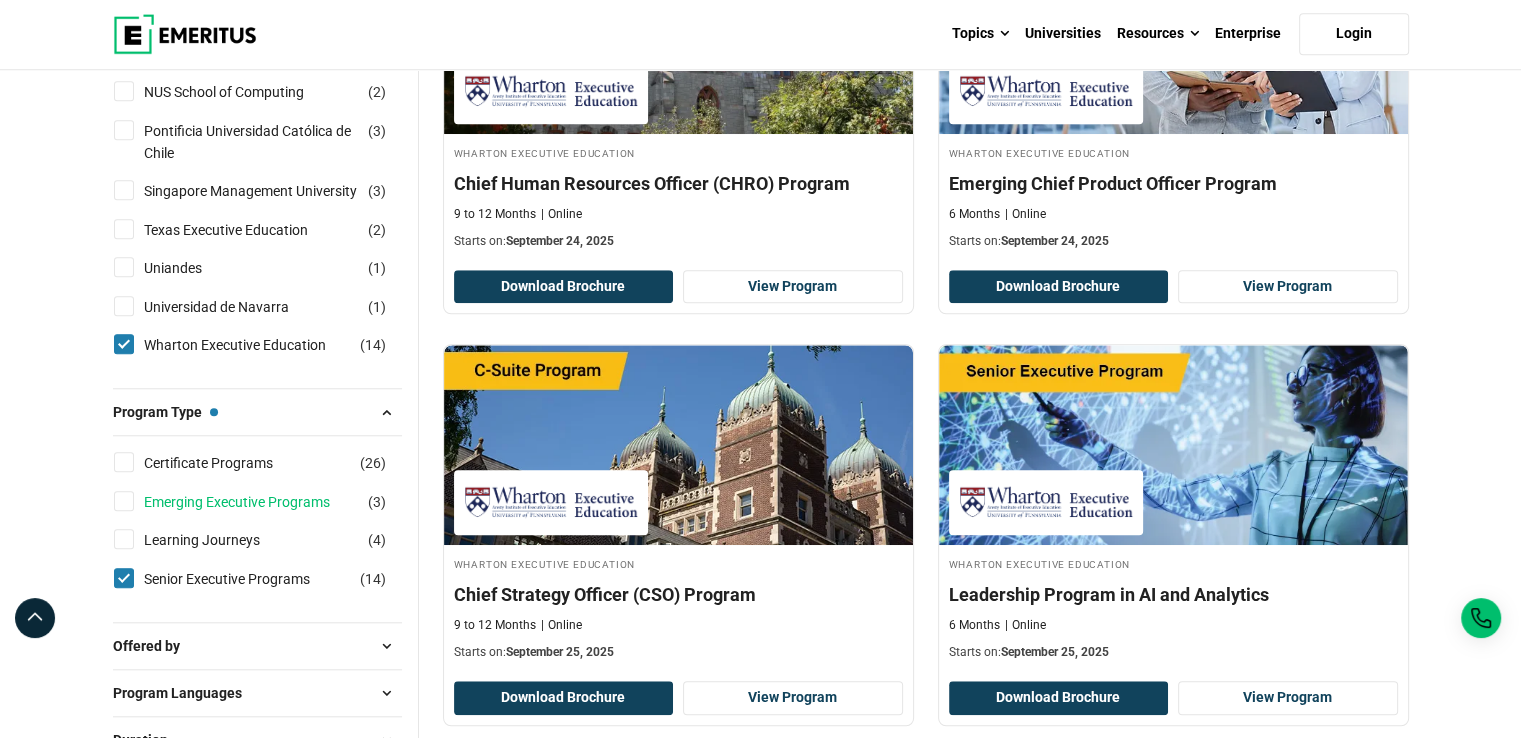 click on "Emerging Executive Programs" at bounding box center (257, 502) 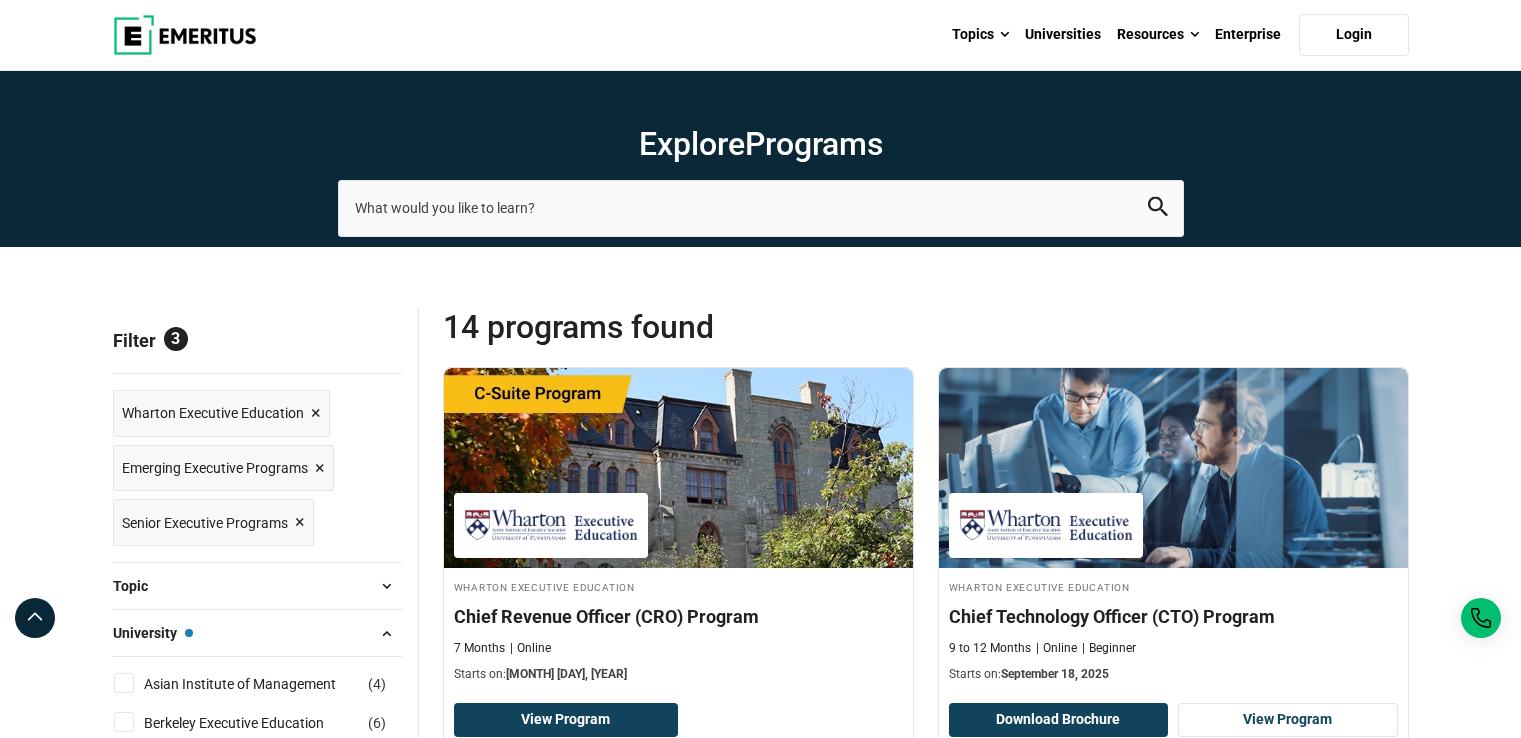 scroll, scrollTop: 0, scrollLeft: 0, axis: both 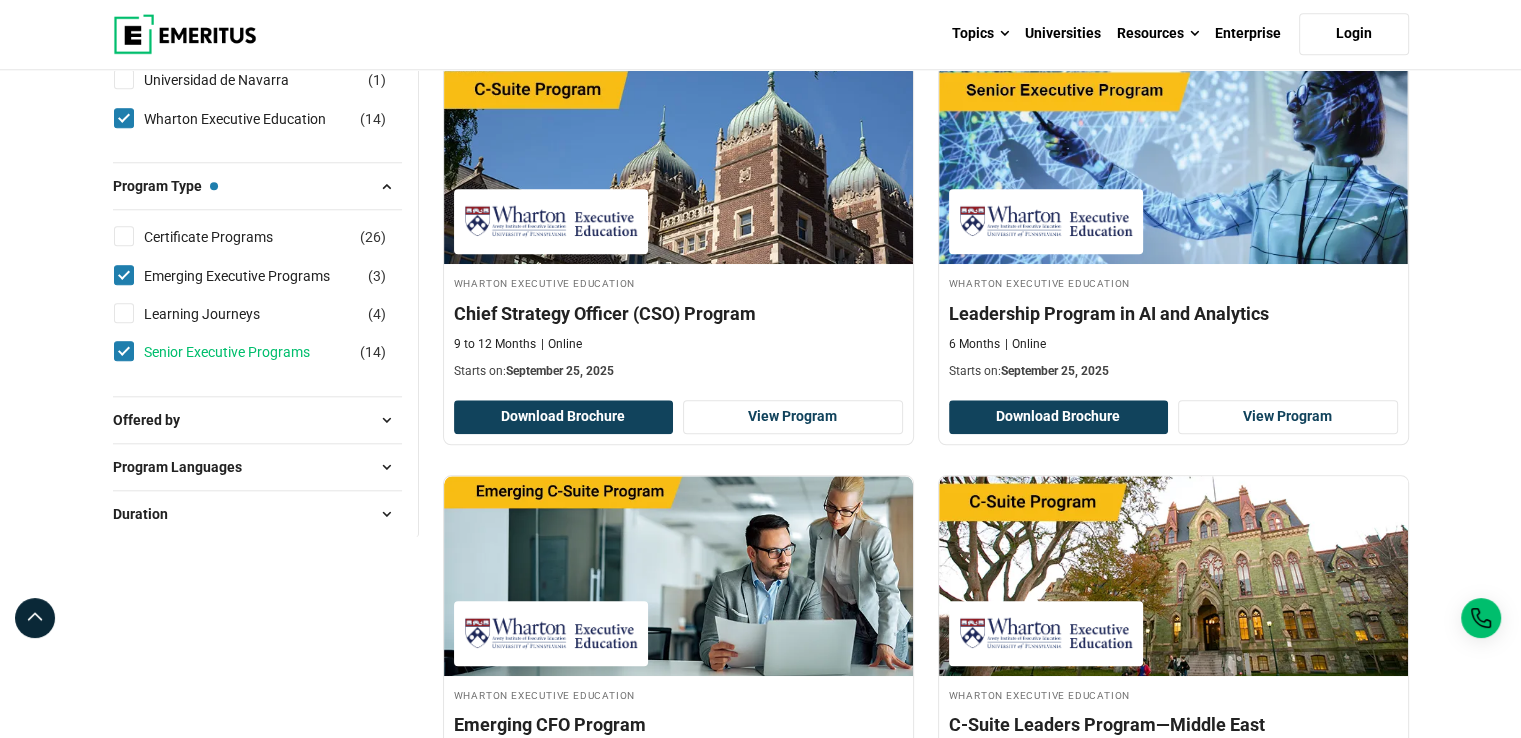 click on "Senior Executive Programs" at bounding box center [247, 352] 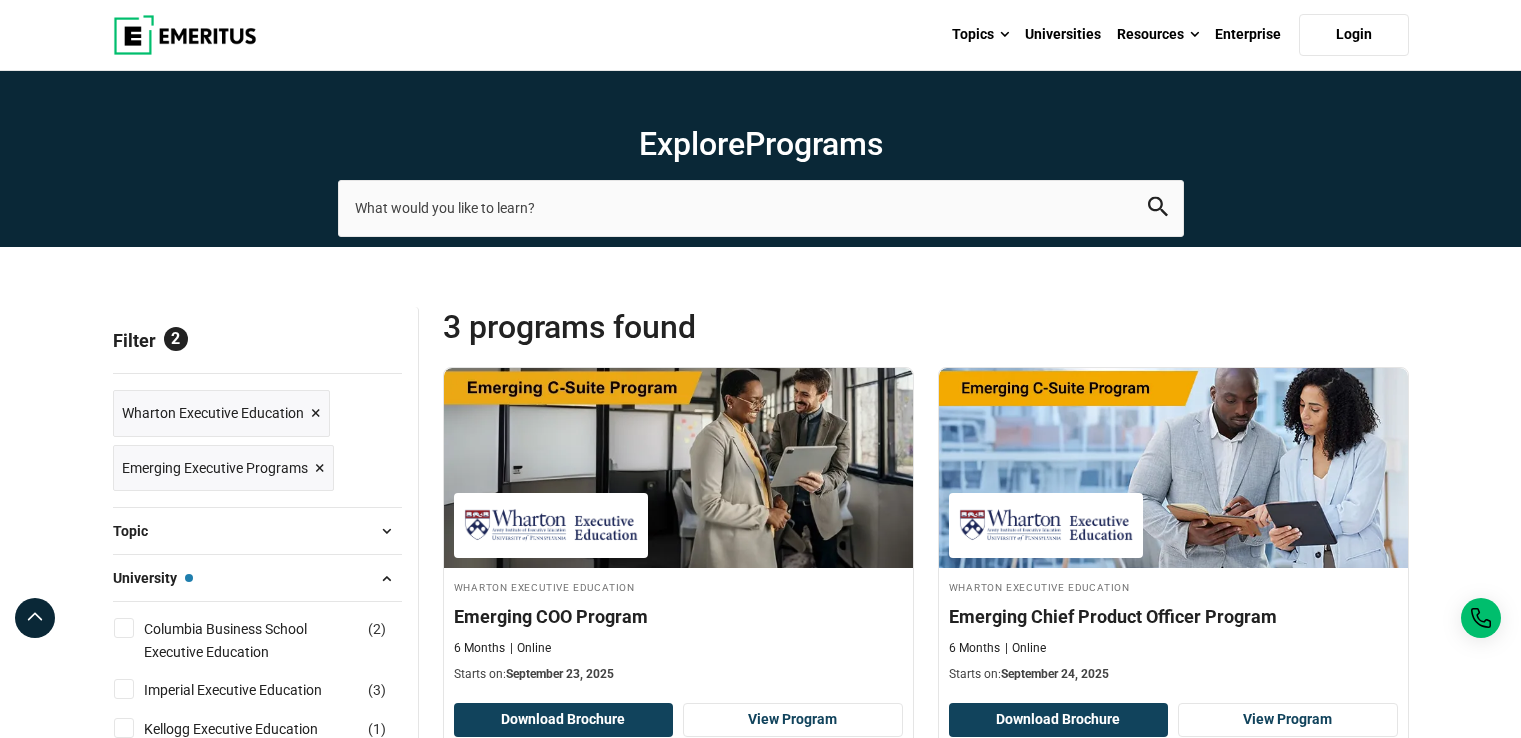 scroll, scrollTop: 0, scrollLeft: 0, axis: both 